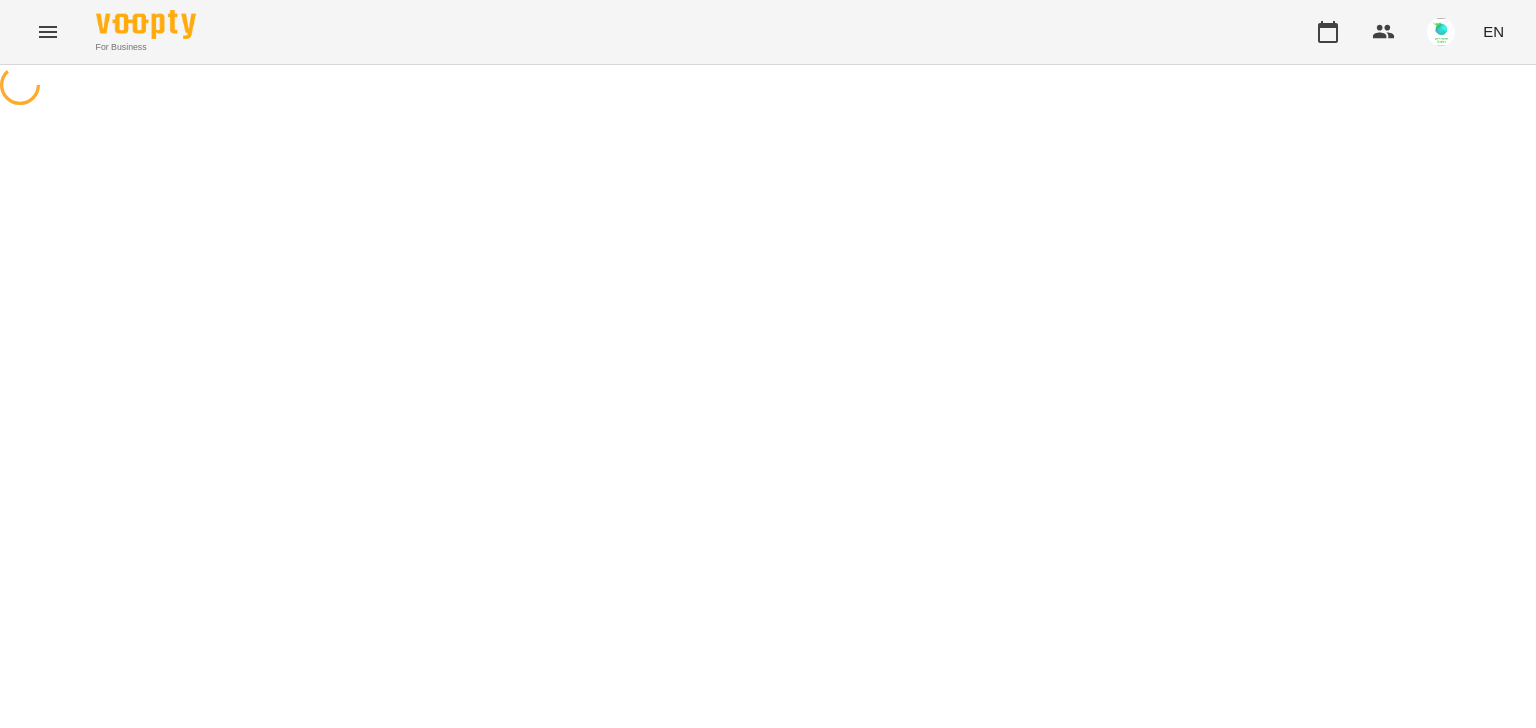 select on "**********" 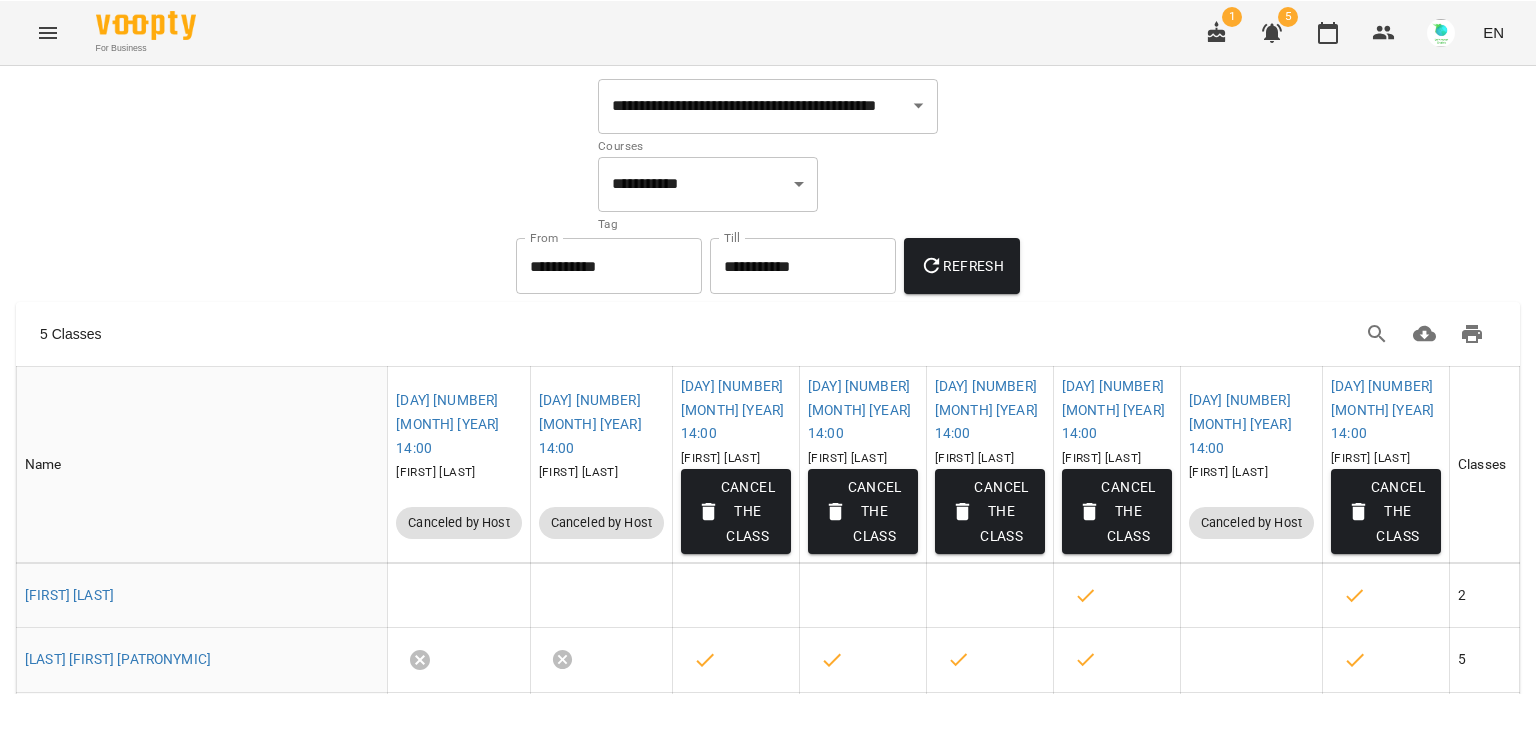 scroll, scrollTop: 0, scrollLeft: 0, axis: both 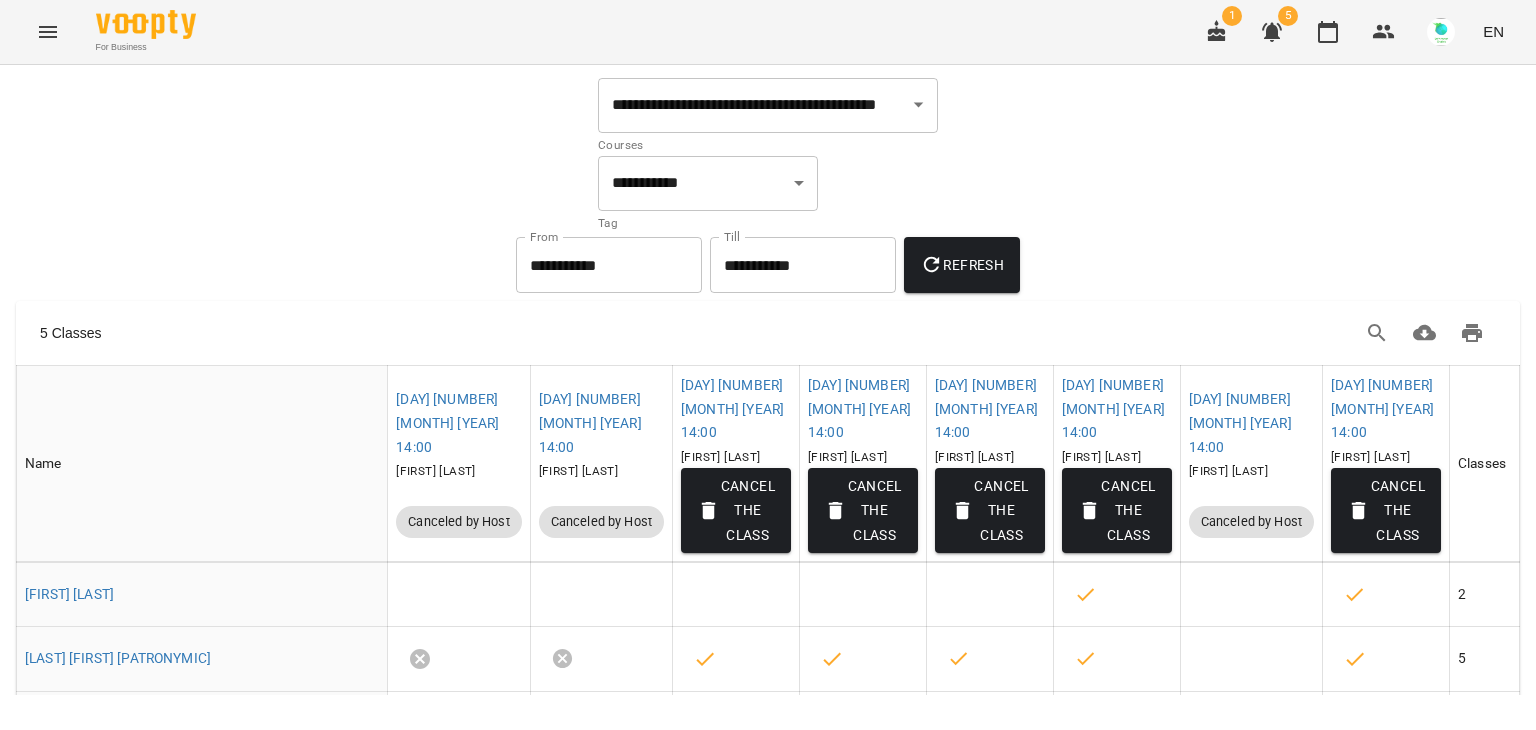 click 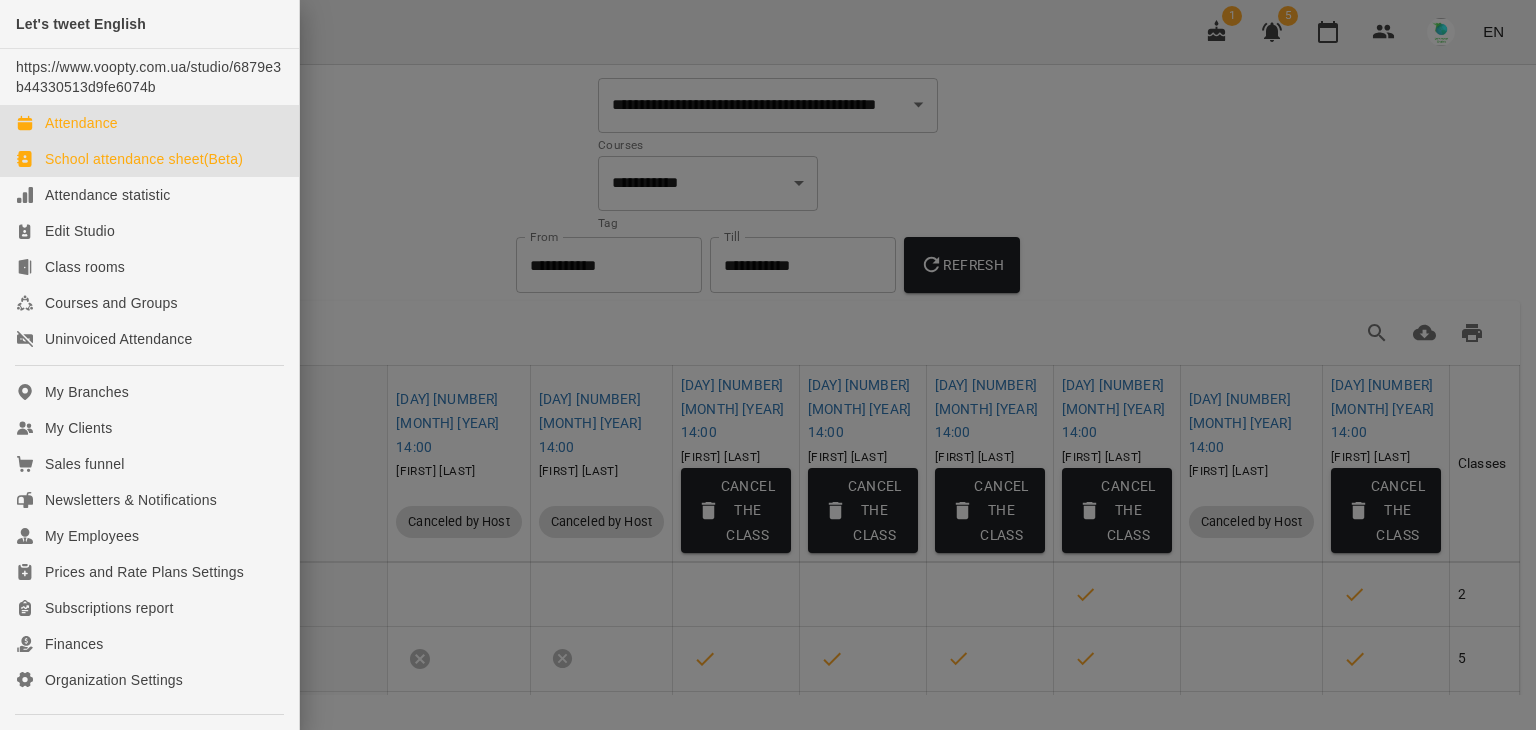 click on "Attendance" at bounding box center (81, 123) 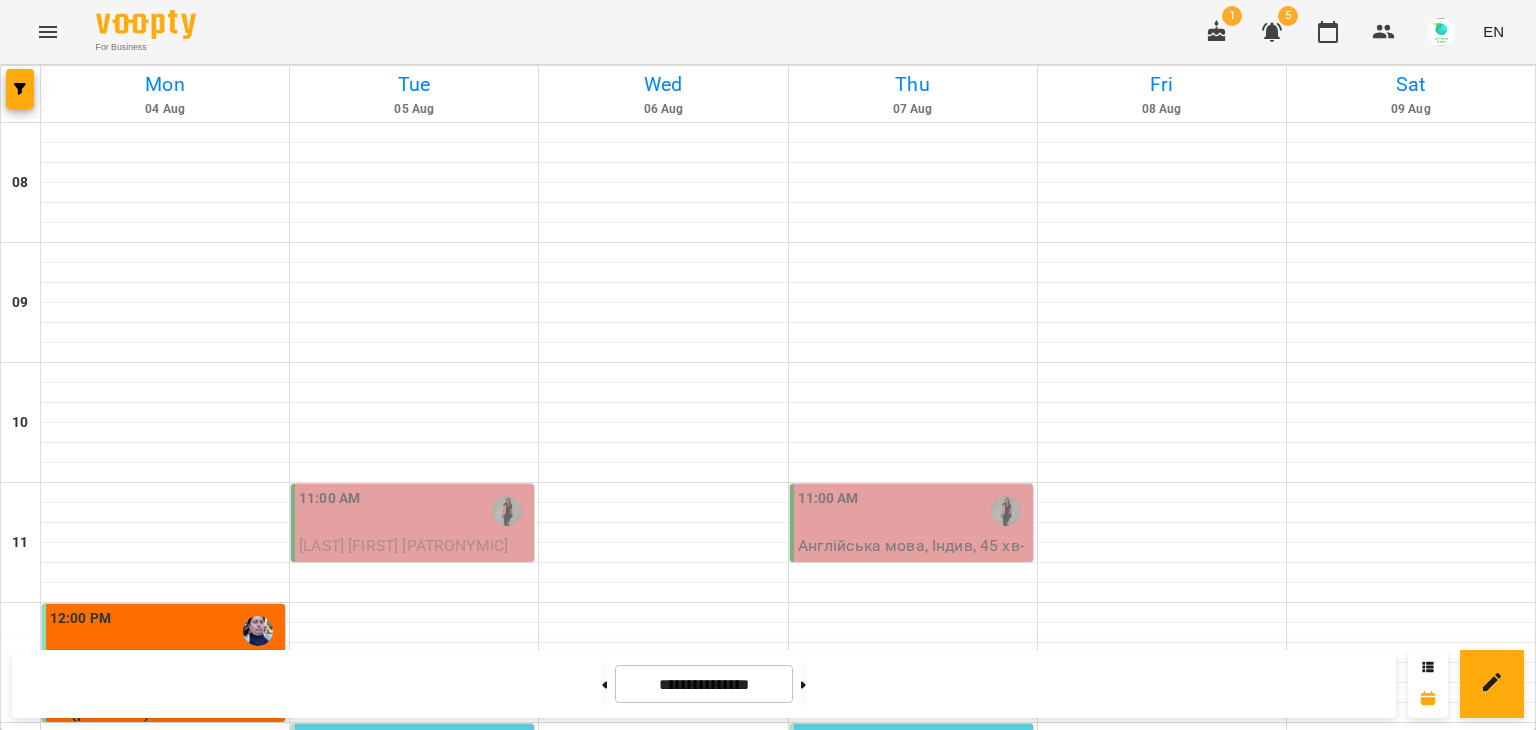 click on "11:00 AM" at bounding box center (414, 511) 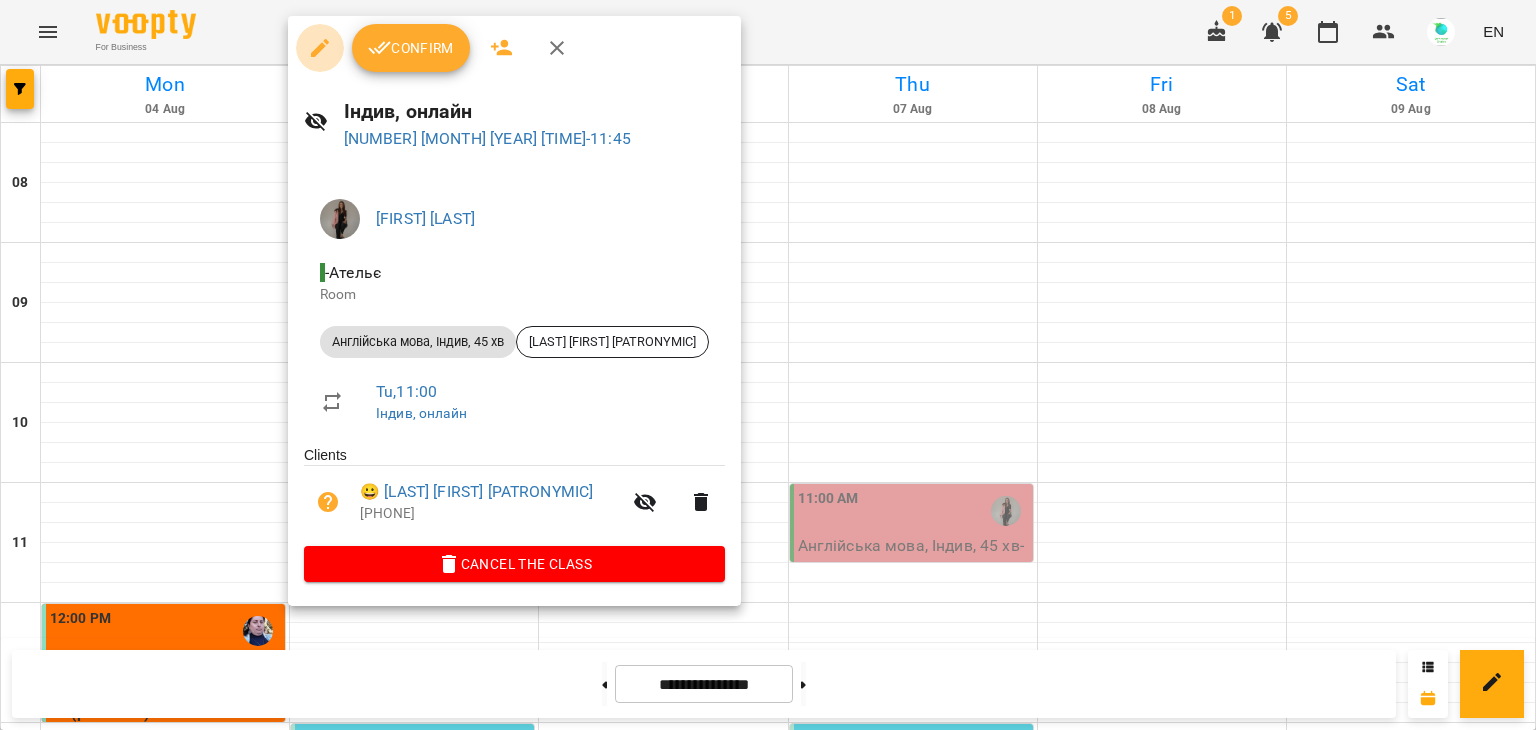 click at bounding box center (320, 48) 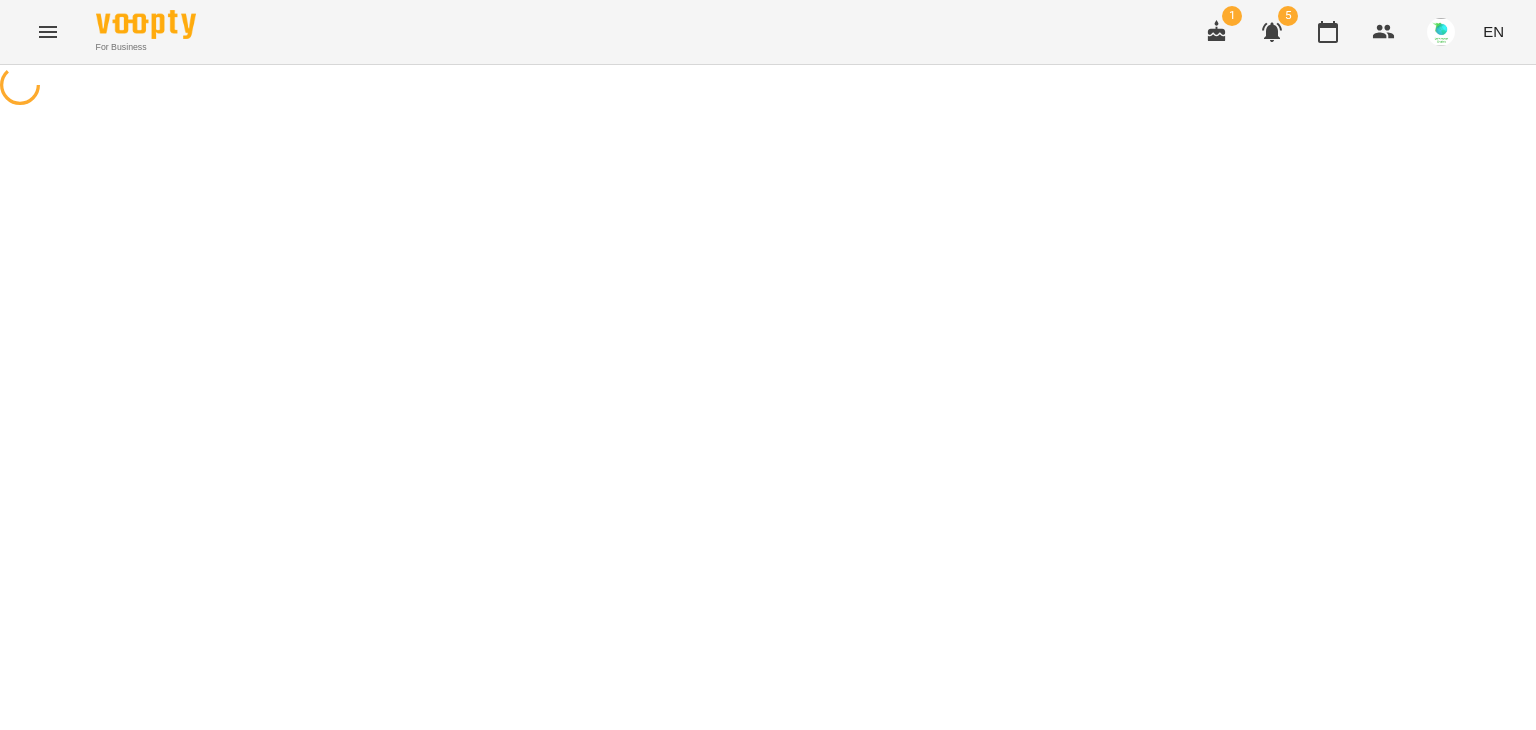 select on "**********" 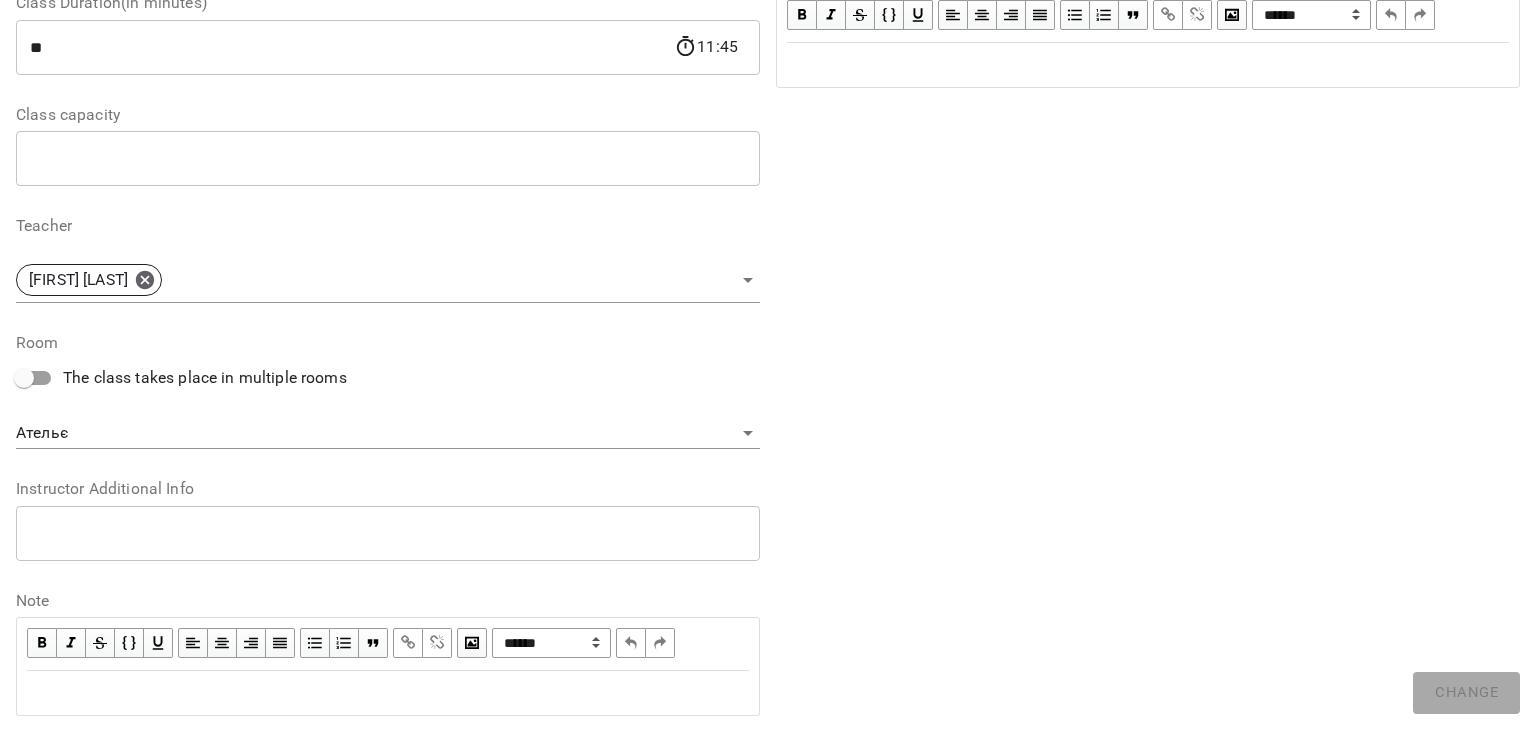 scroll, scrollTop: 420, scrollLeft: 0, axis: vertical 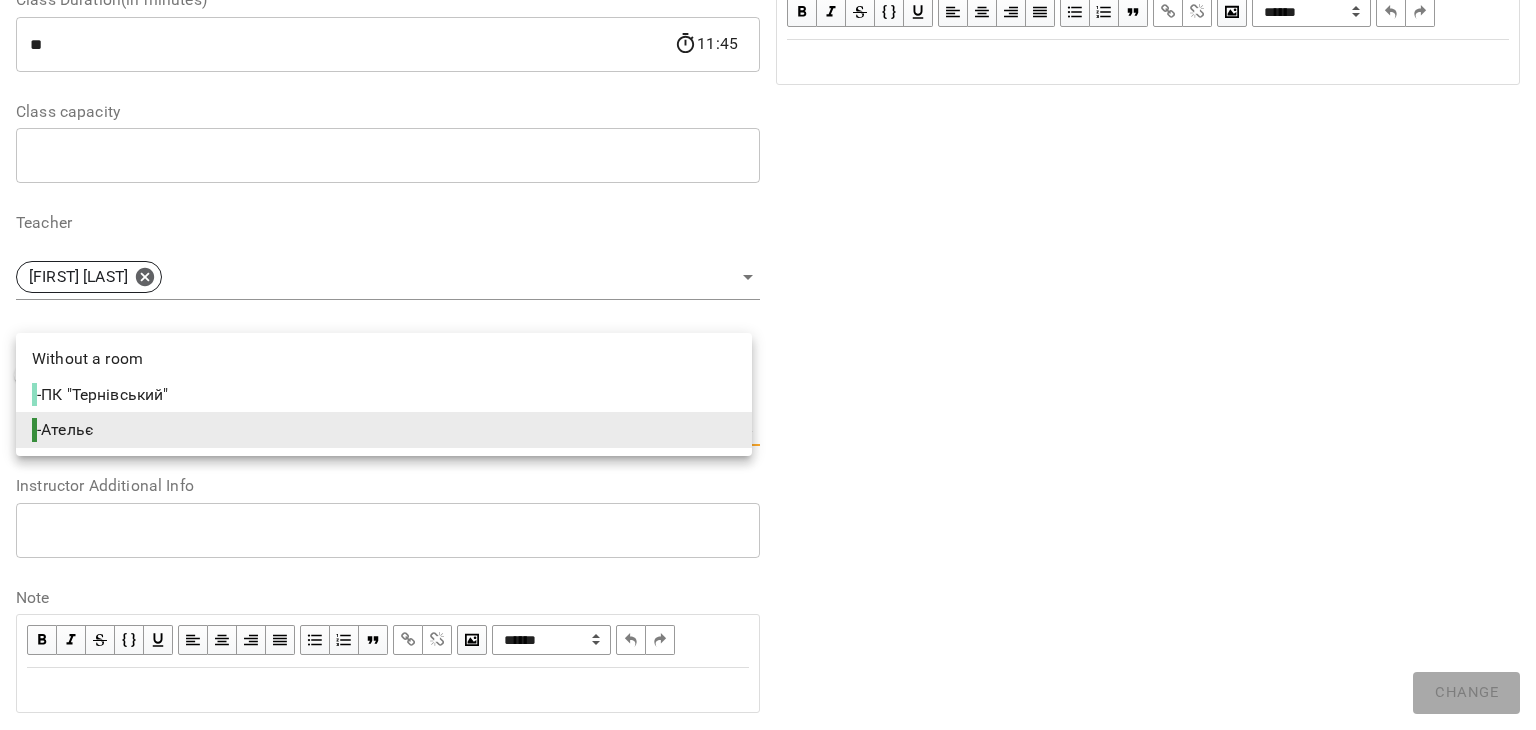 click on "**********" at bounding box center [768, 491] 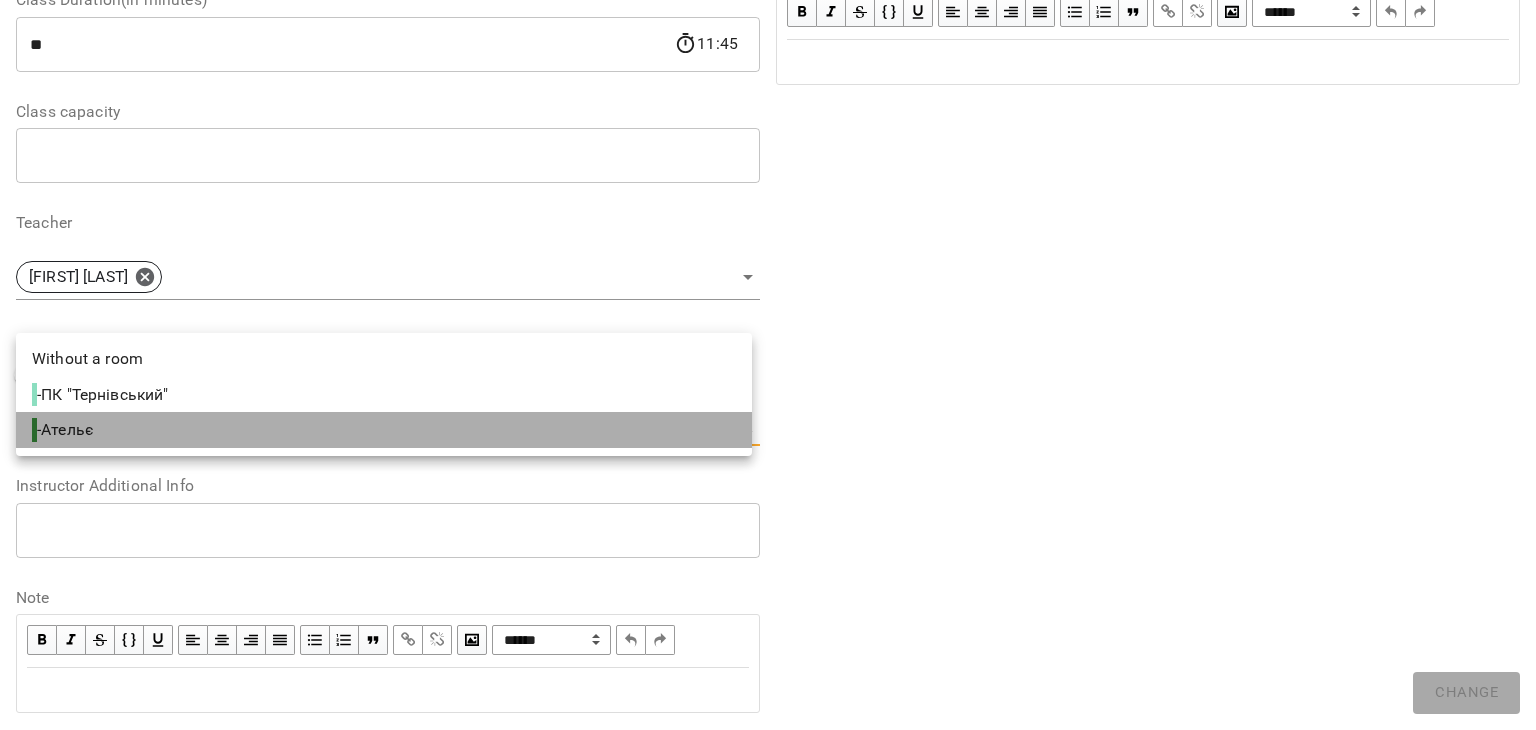 click on "- Ательє" at bounding box center (384, 430) 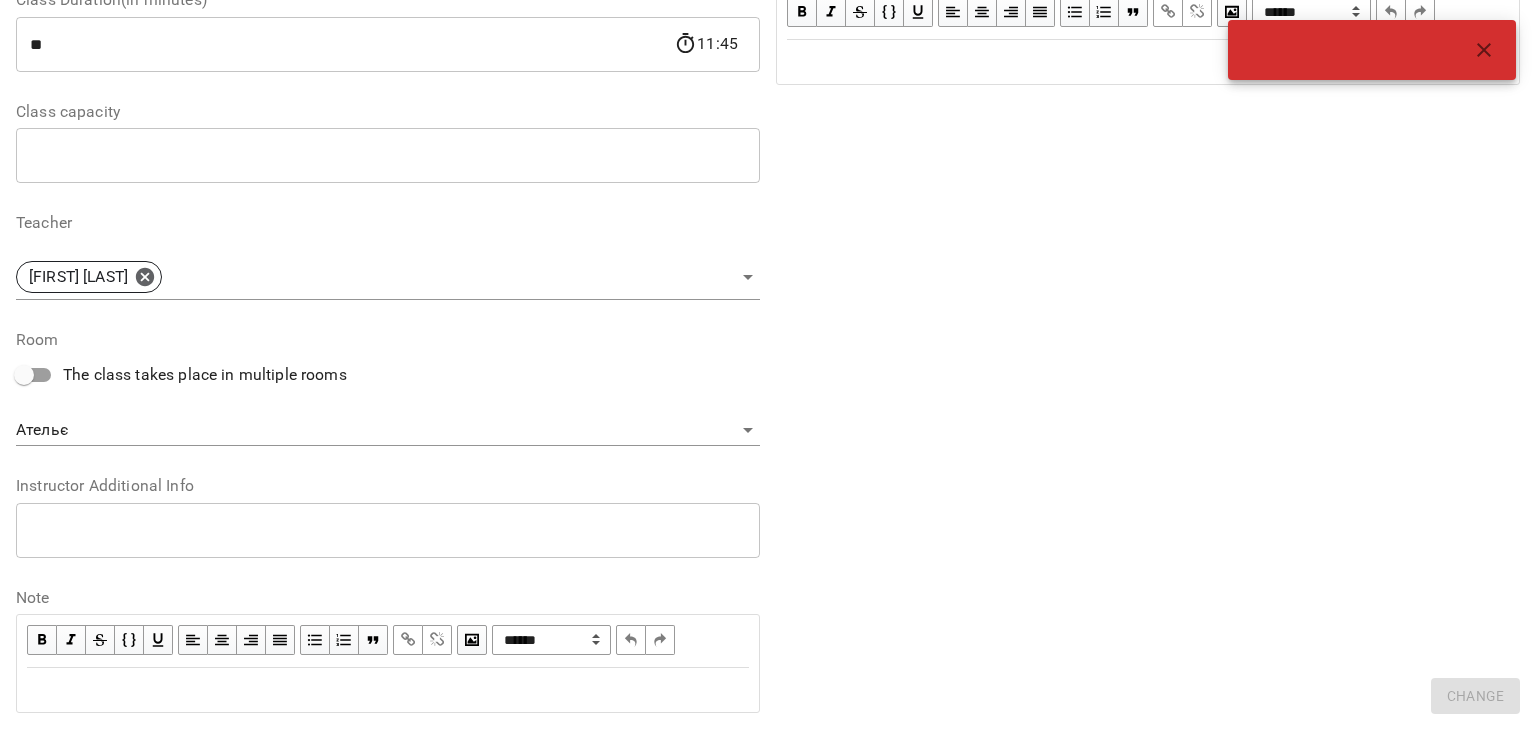 scroll, scrollTop: 473, scrollLeft: 0, axis: vertical 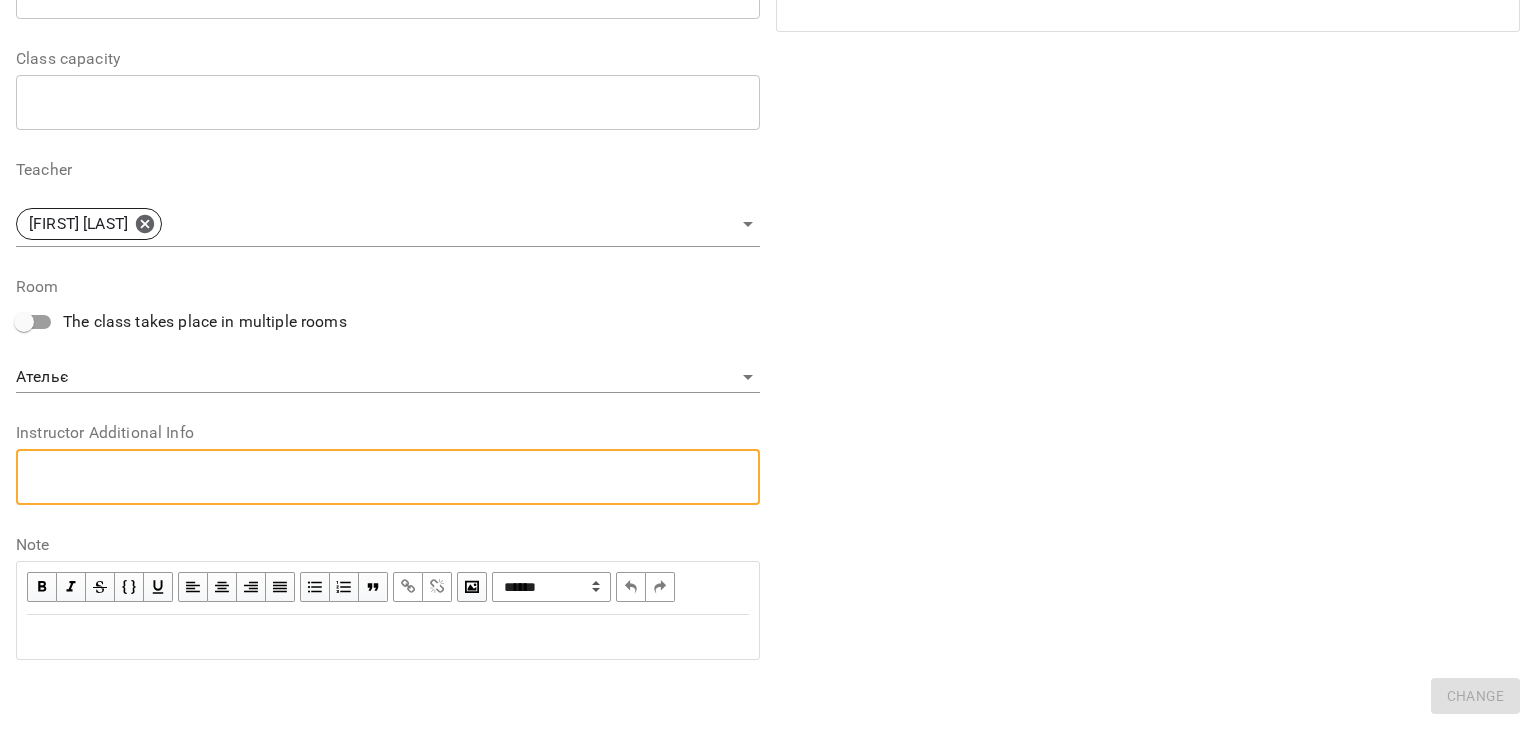 paste on "**********" 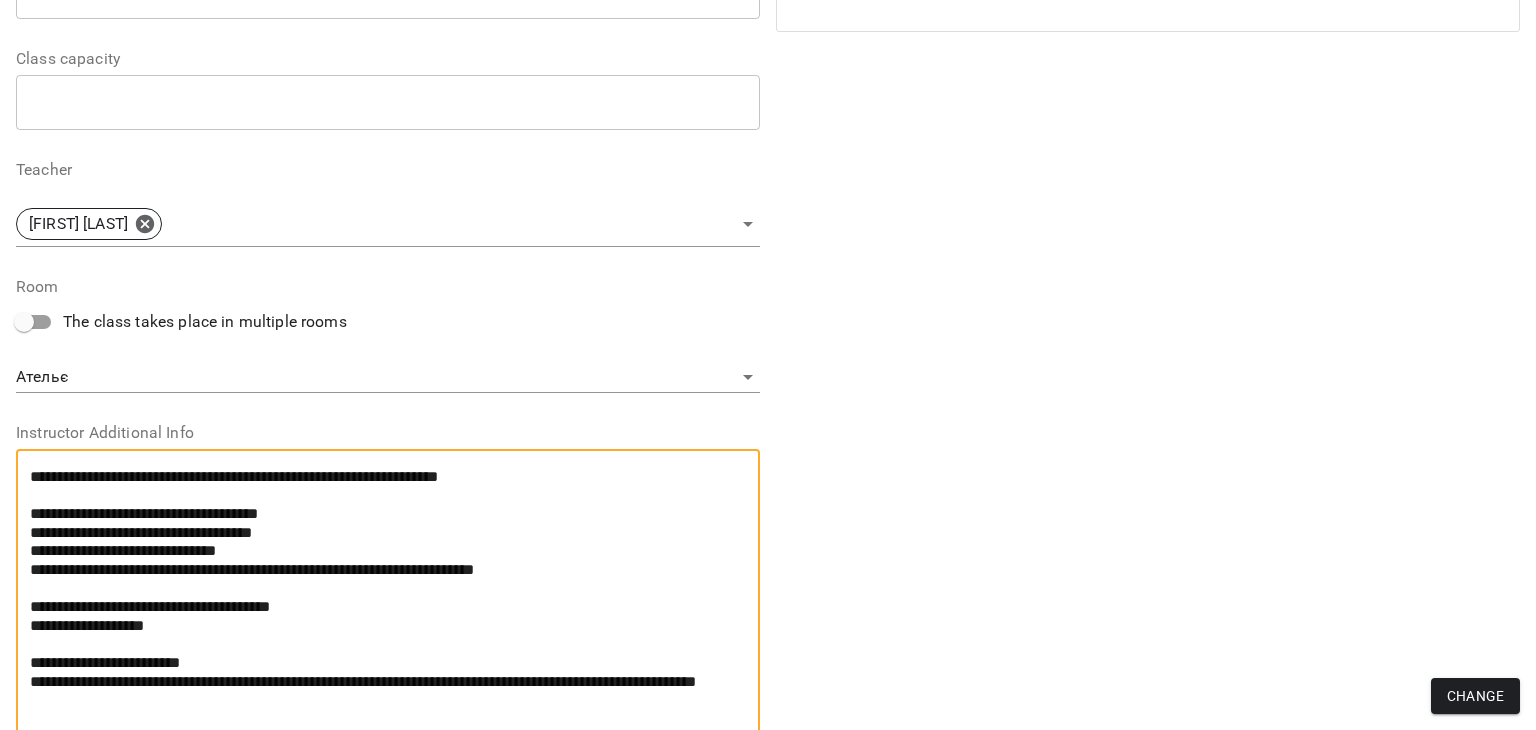 type on "**********" 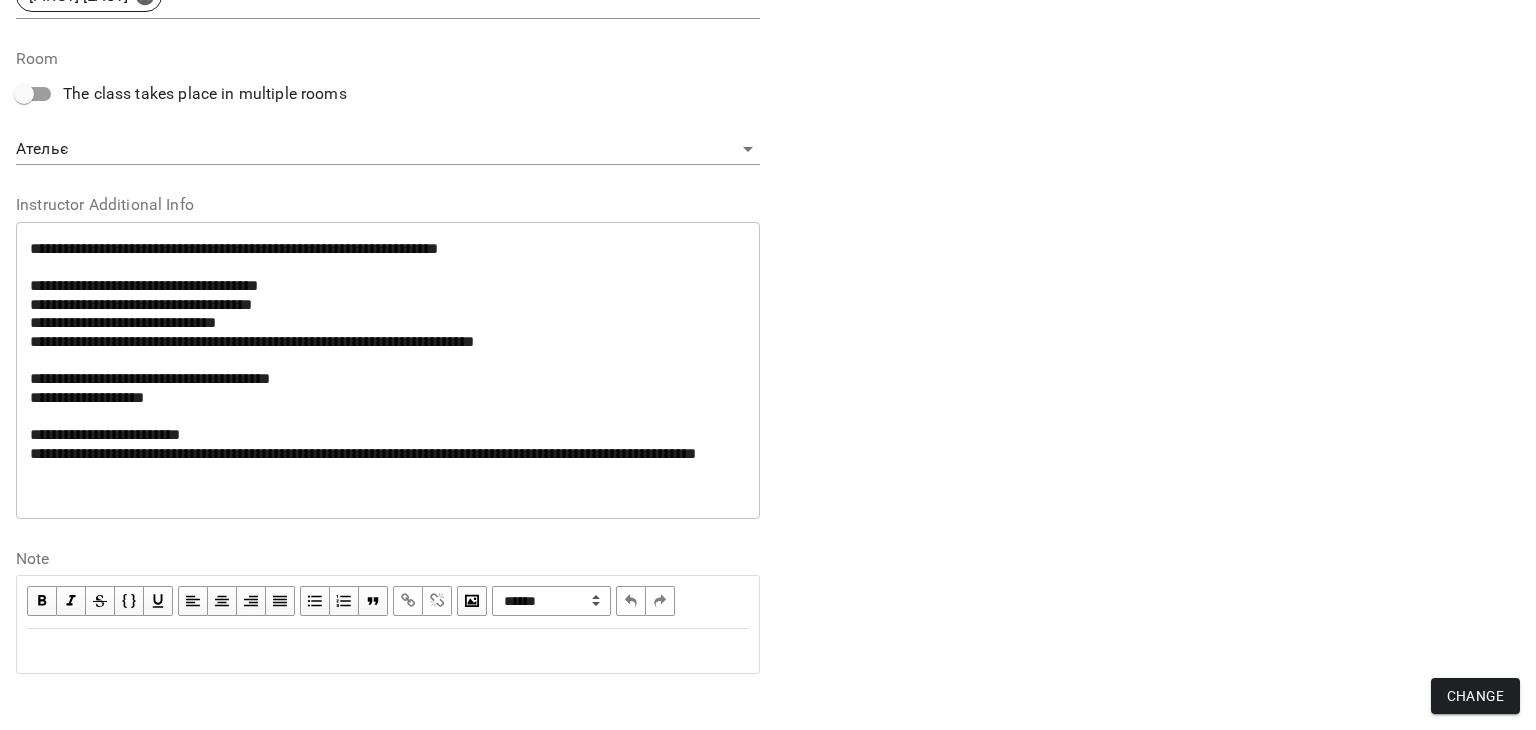 scroll, scrollTop: 716, scrollLeft: 0, axis: vertical 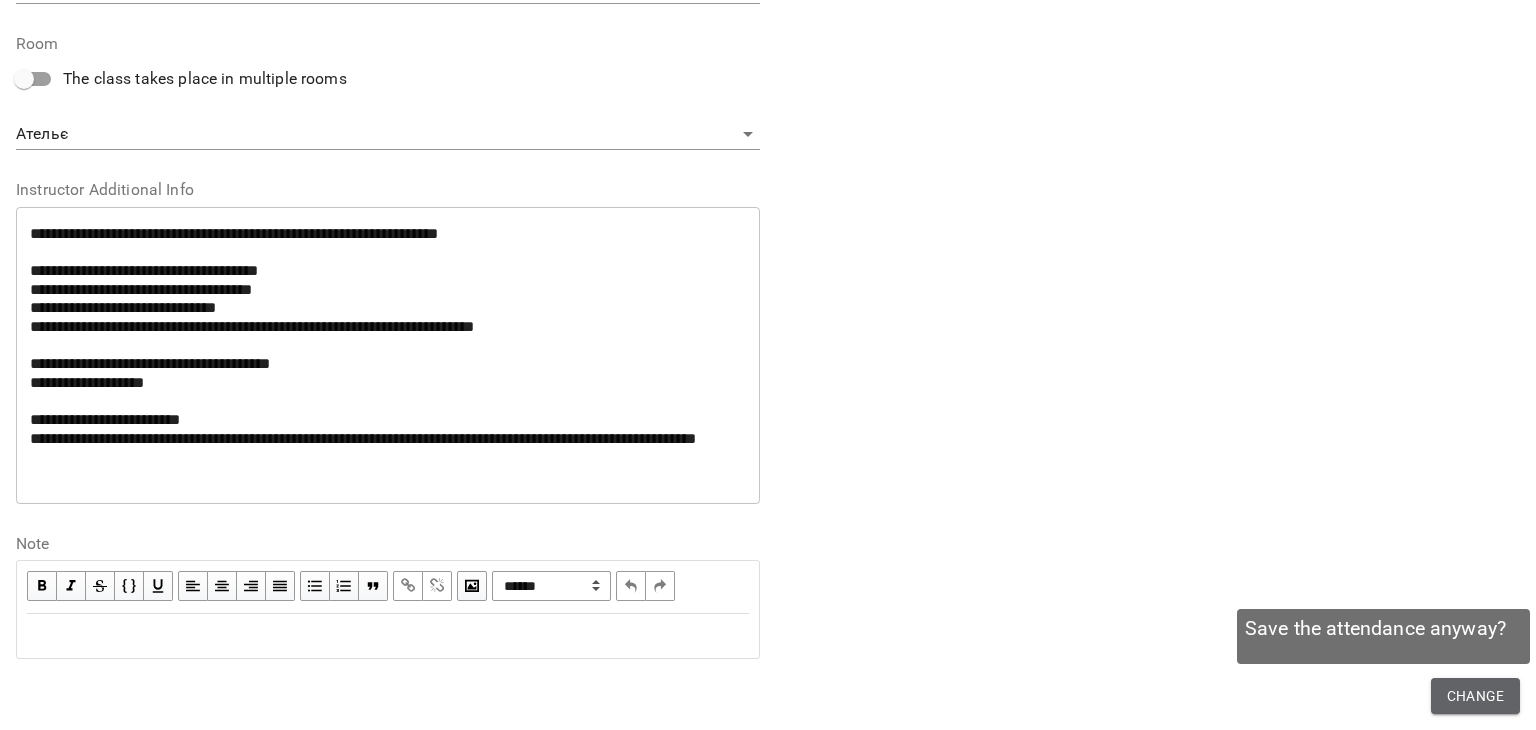 click on "Change" at bounding box center [1475, 696] 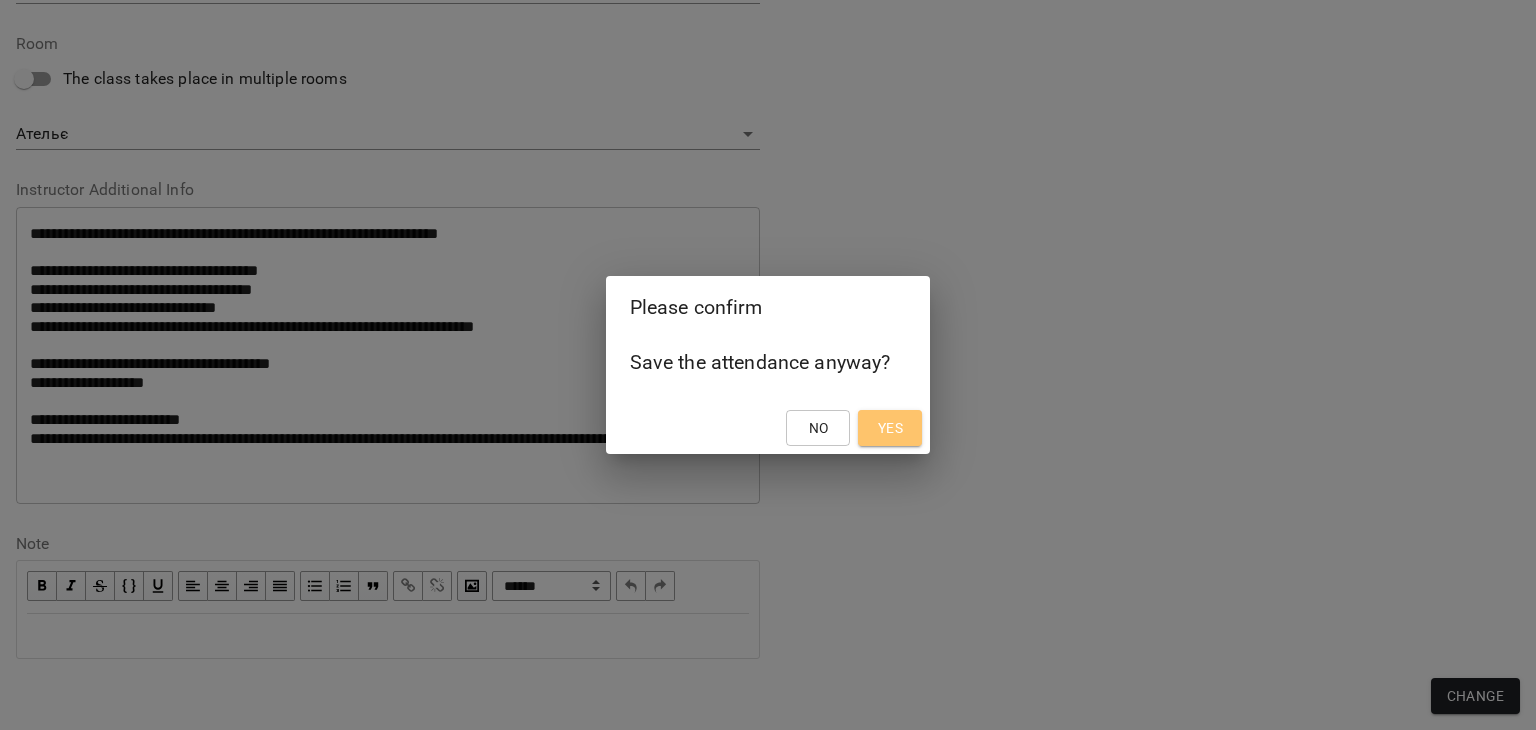 click on "Yes" at bounding box center [890, 428] 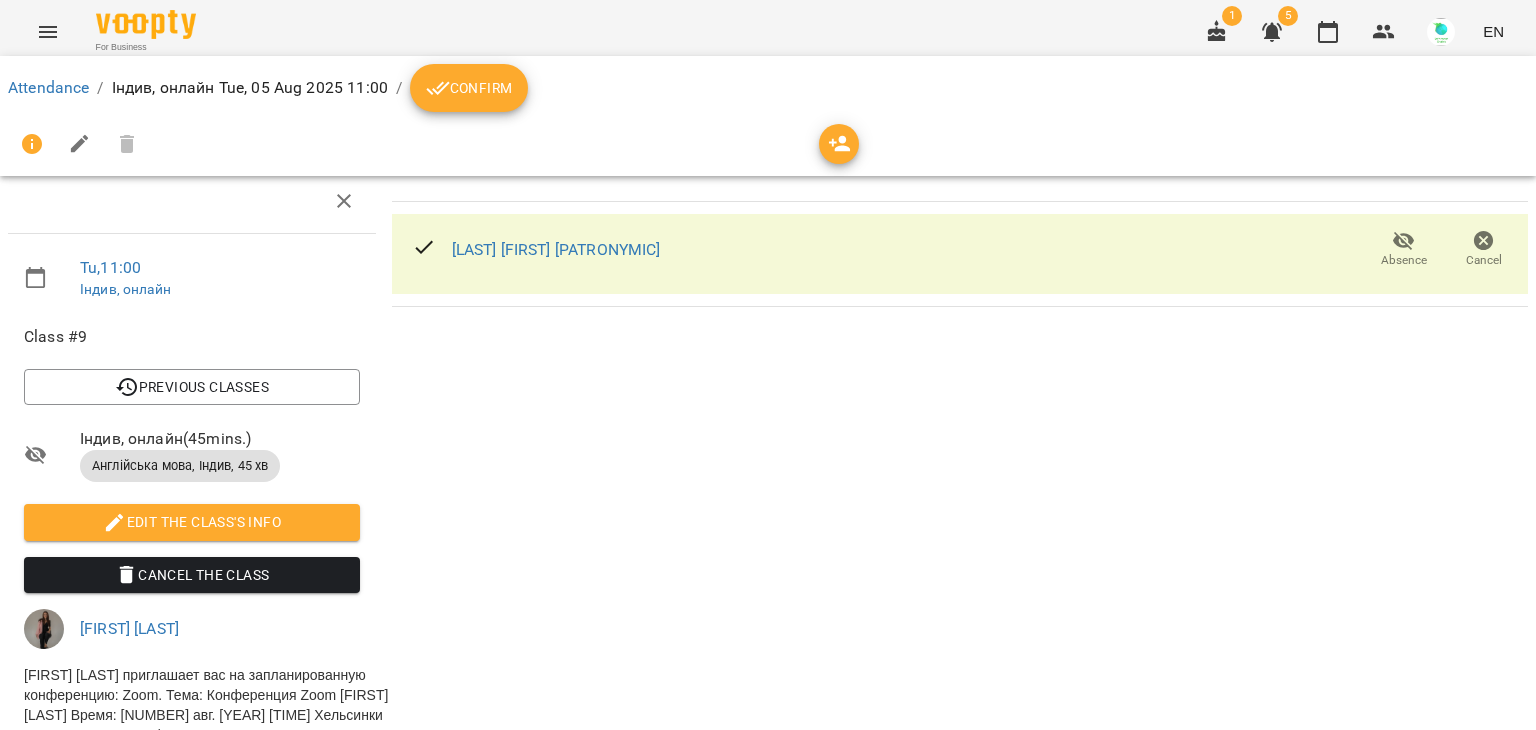 scroll, scrollTop: 348, scrollLeft: 0, axis: vertical 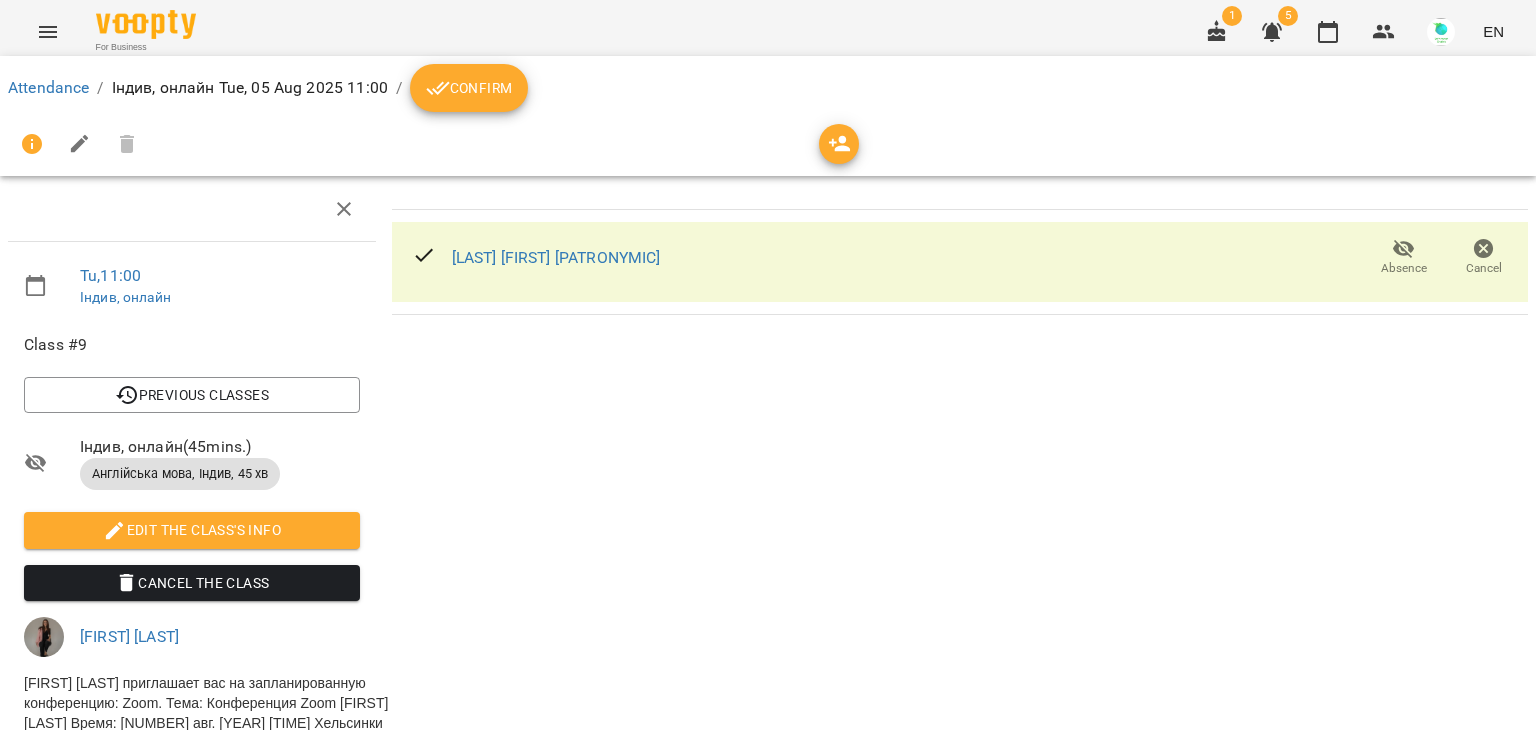 click 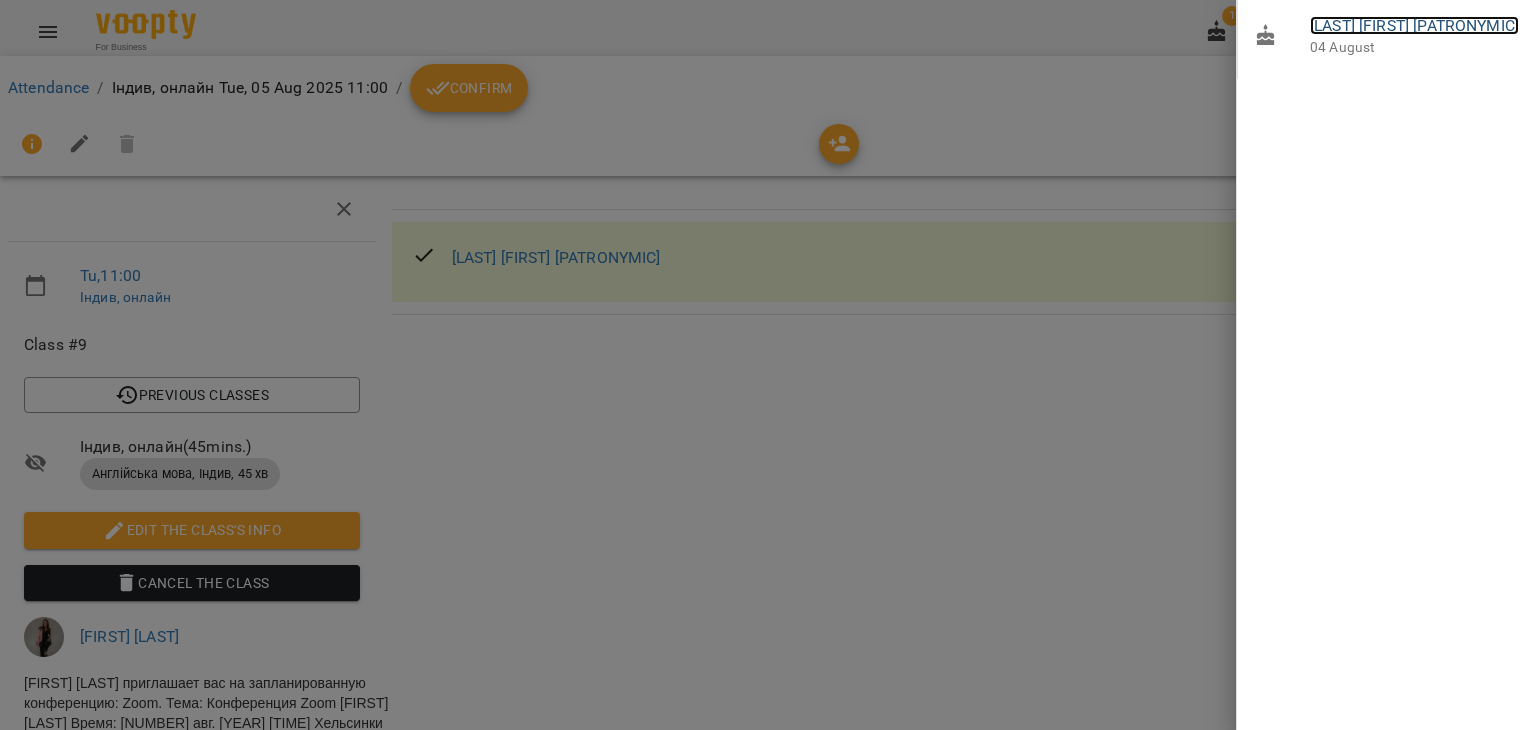 click on "[LAST] [FIRST] [PATRONYMIC]" at bounding box center [1414, 25] 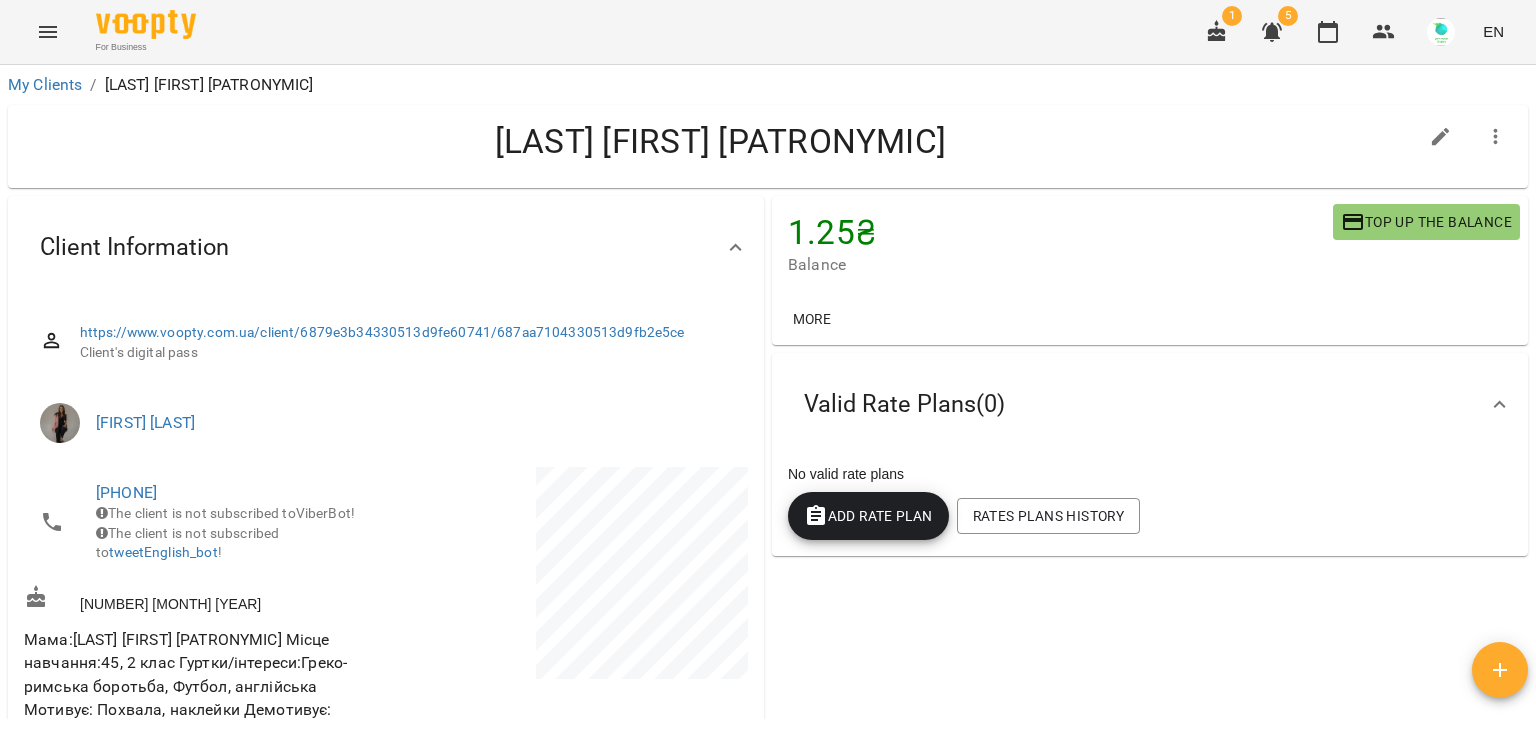 click 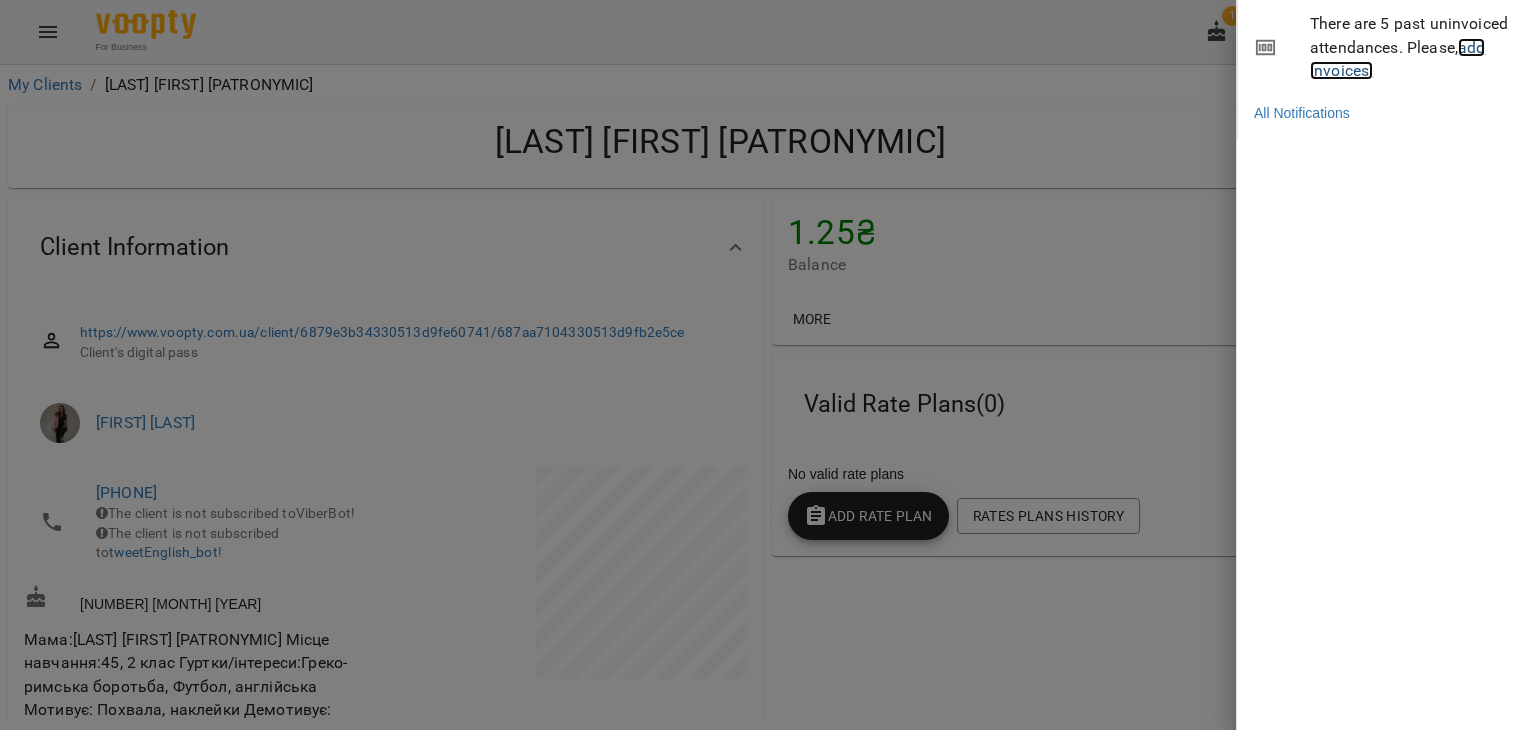 click on "add invoices!" at bounding box center (1397, 59) 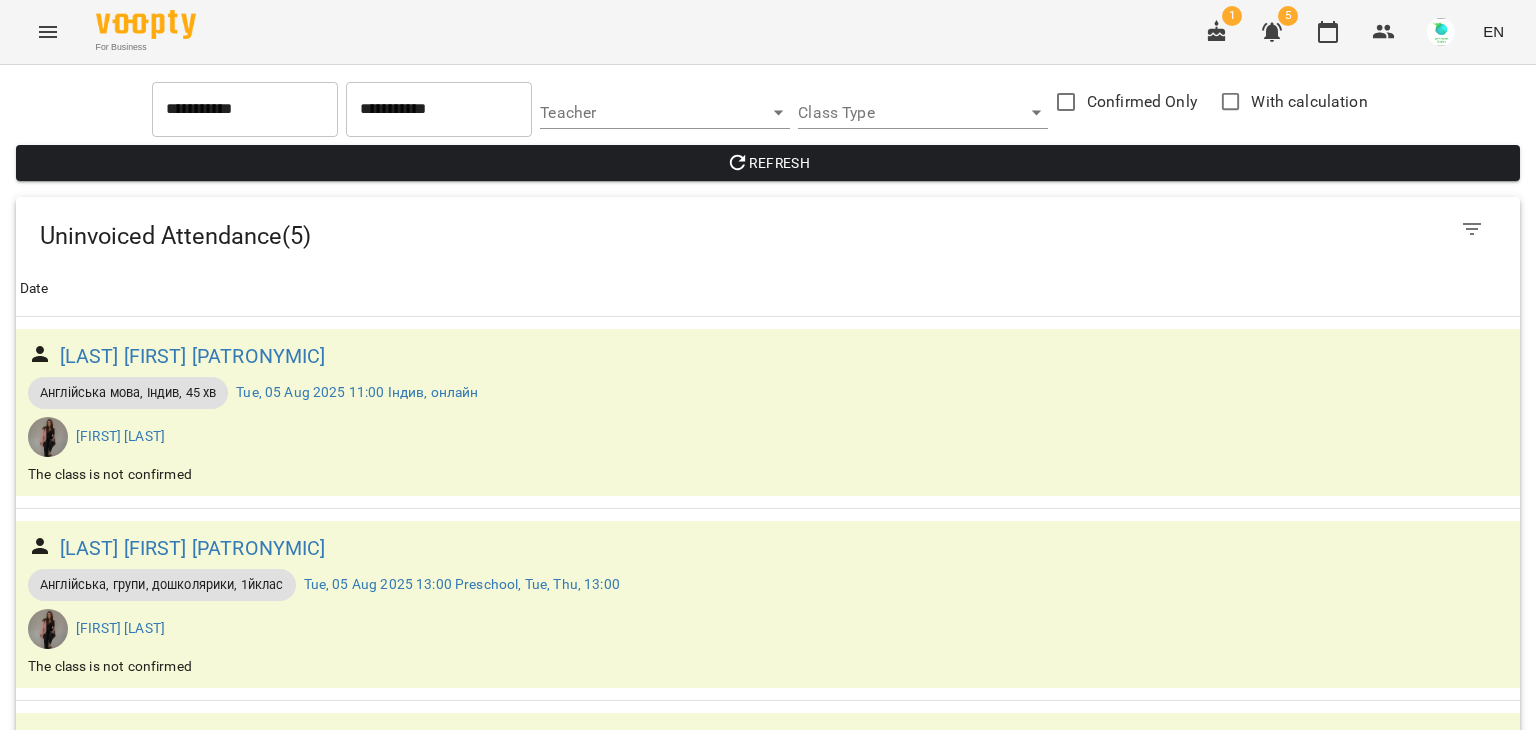 scroll, scrollTop: 0, scrollLeft: 0, axis: both 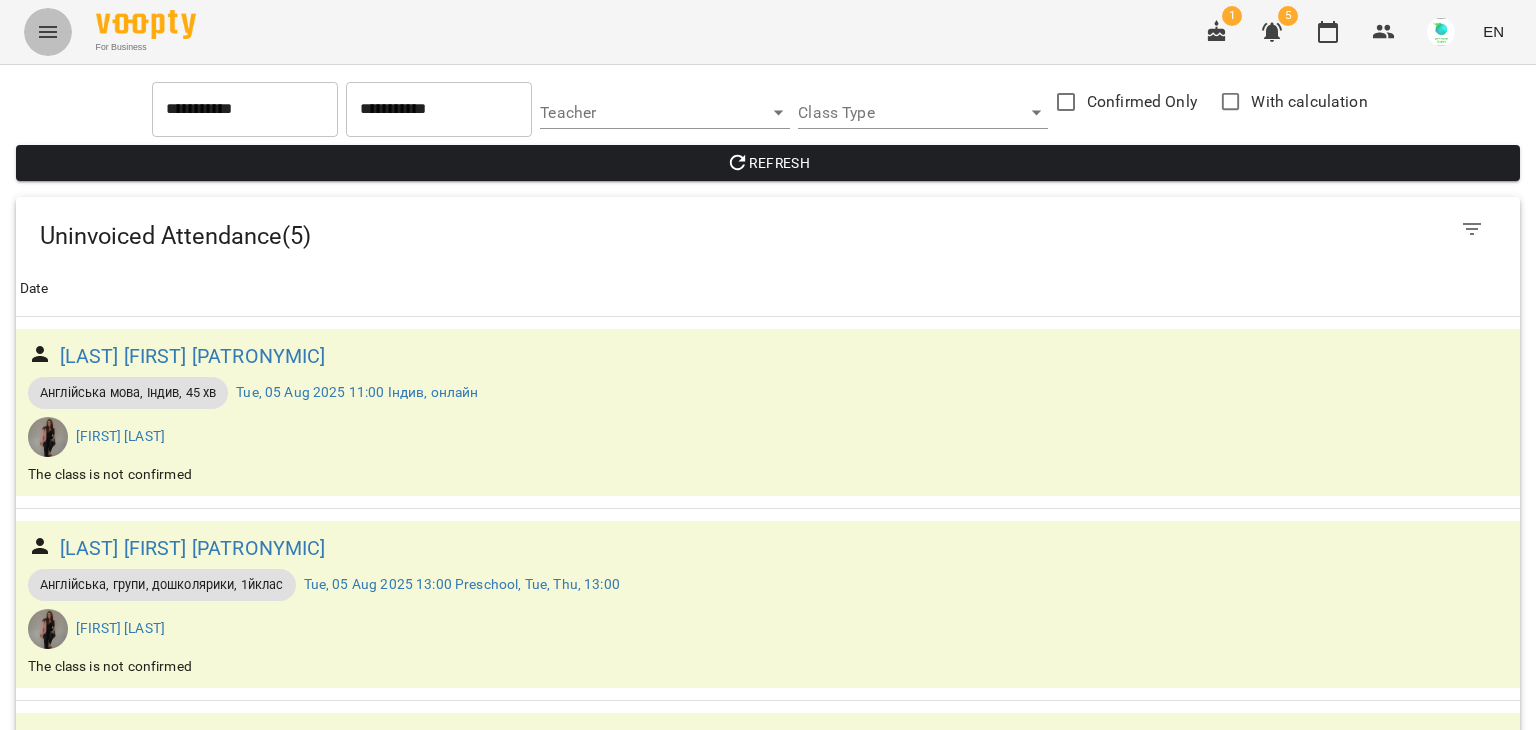 click 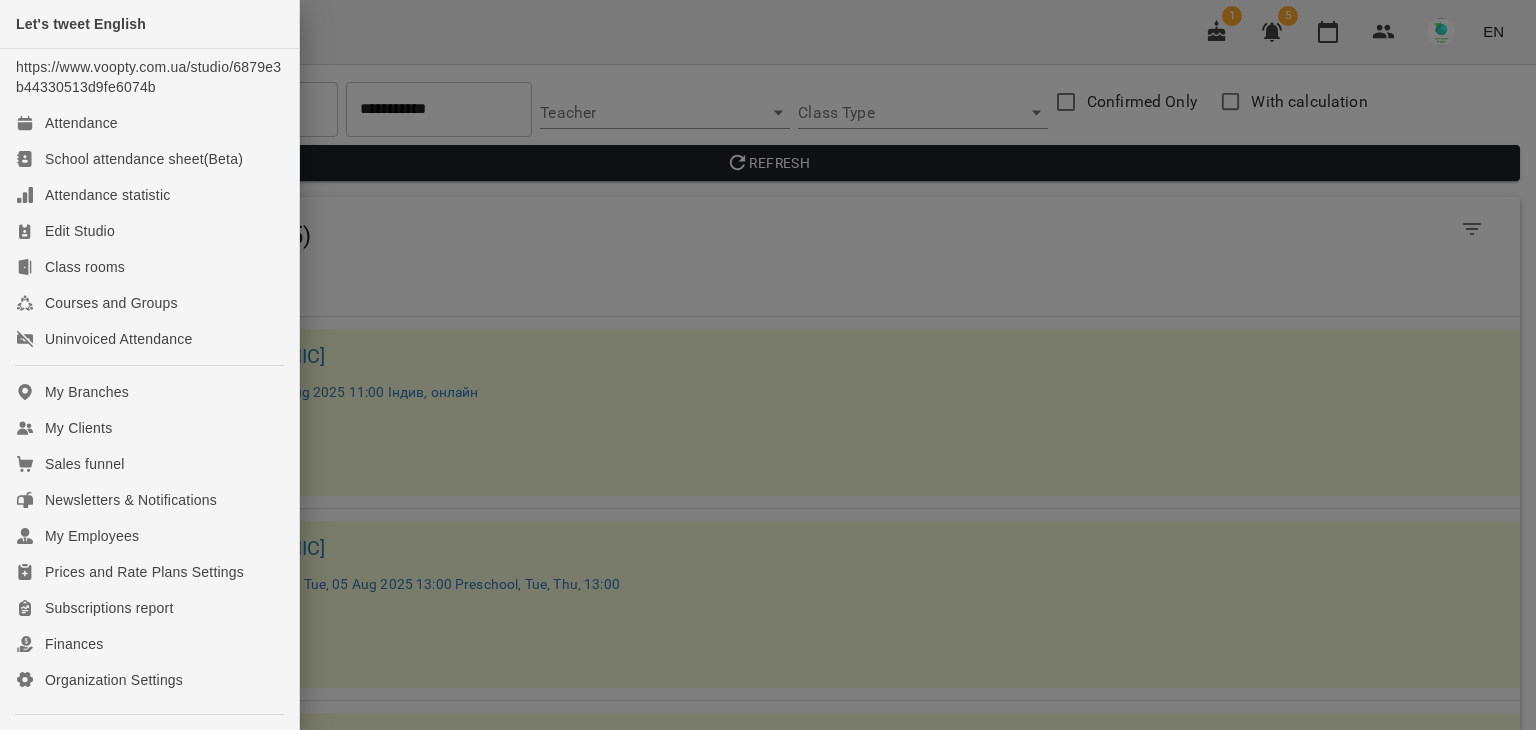 click at bounding box center [768, 365] 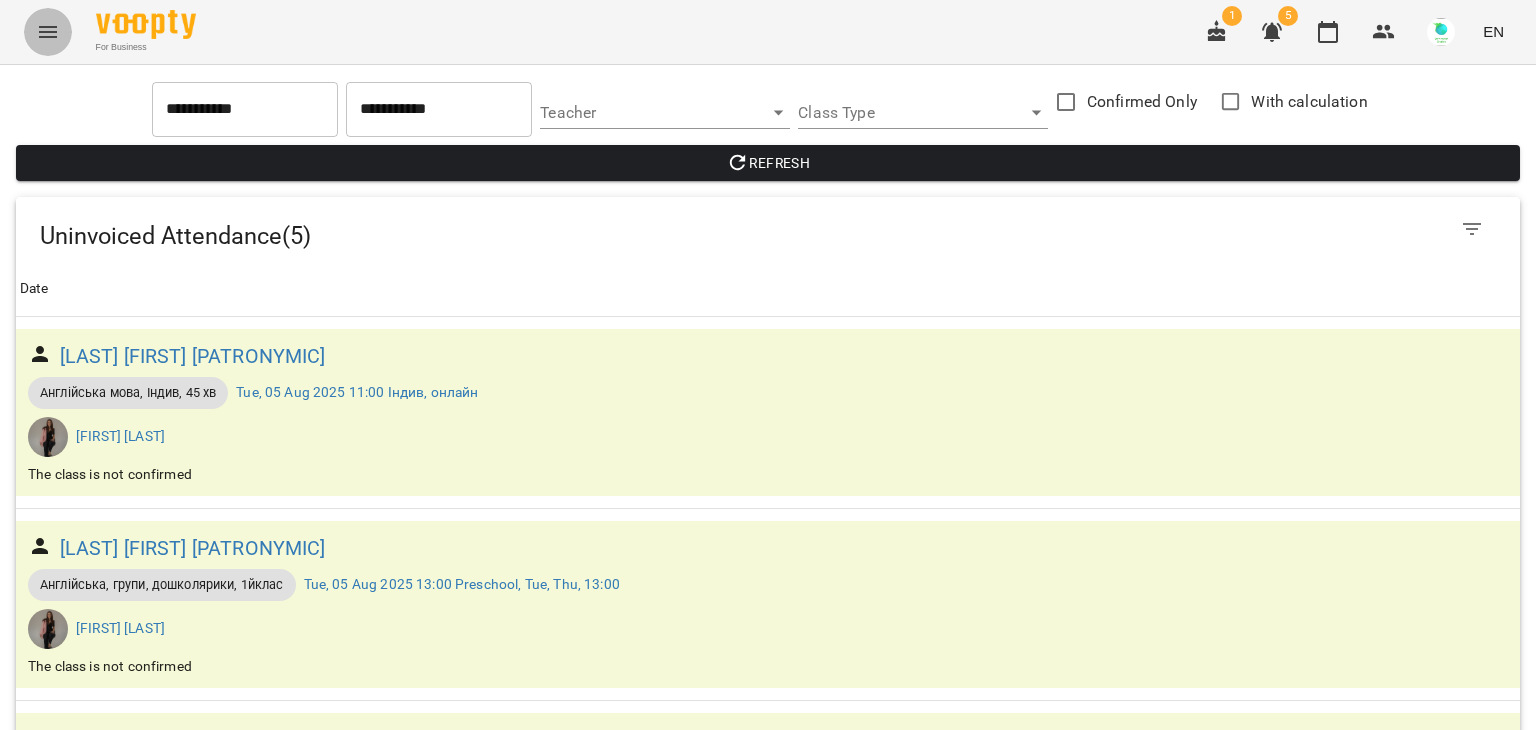 click at bounding box center (48, 32) 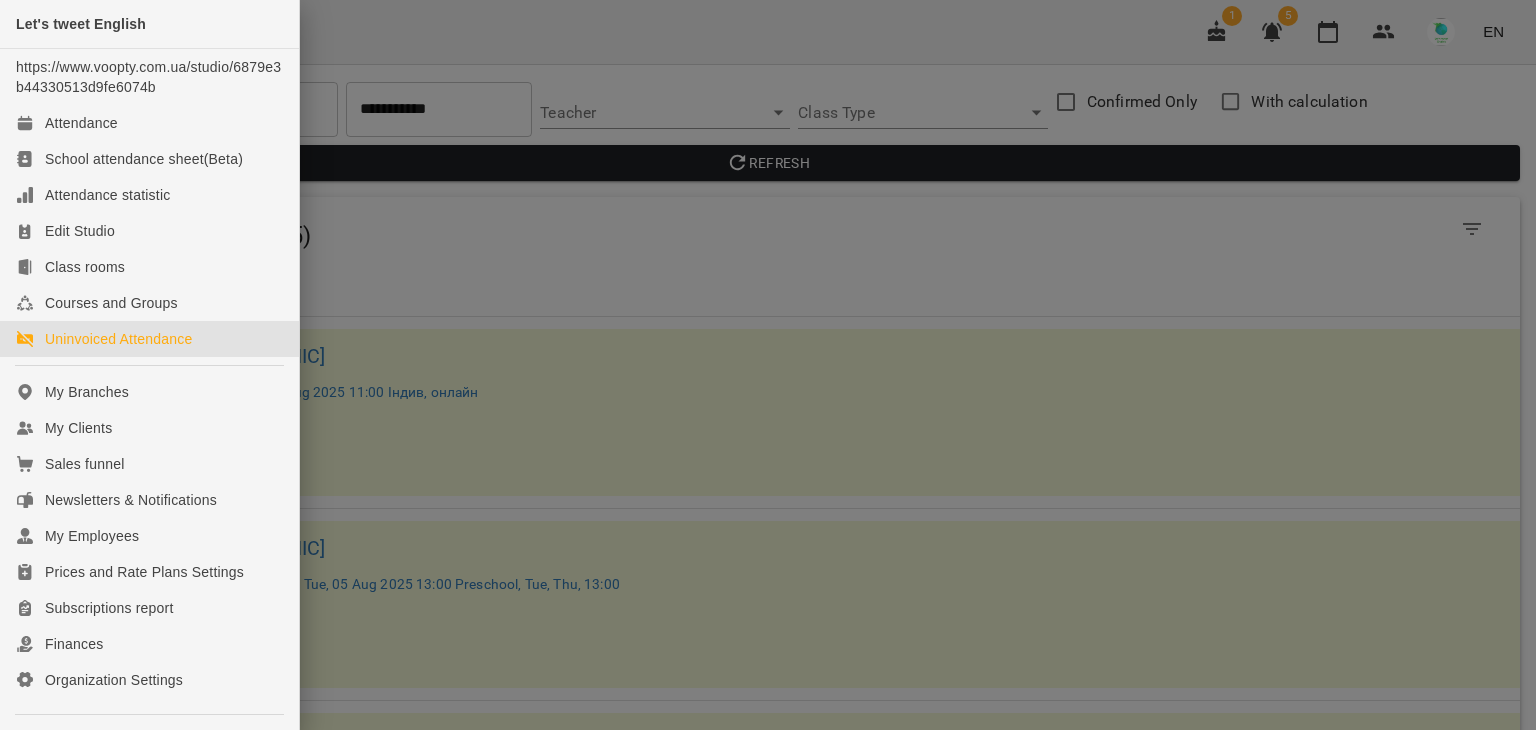 click on "Uninvoiced Attendance" at bounding box center (118, 339) 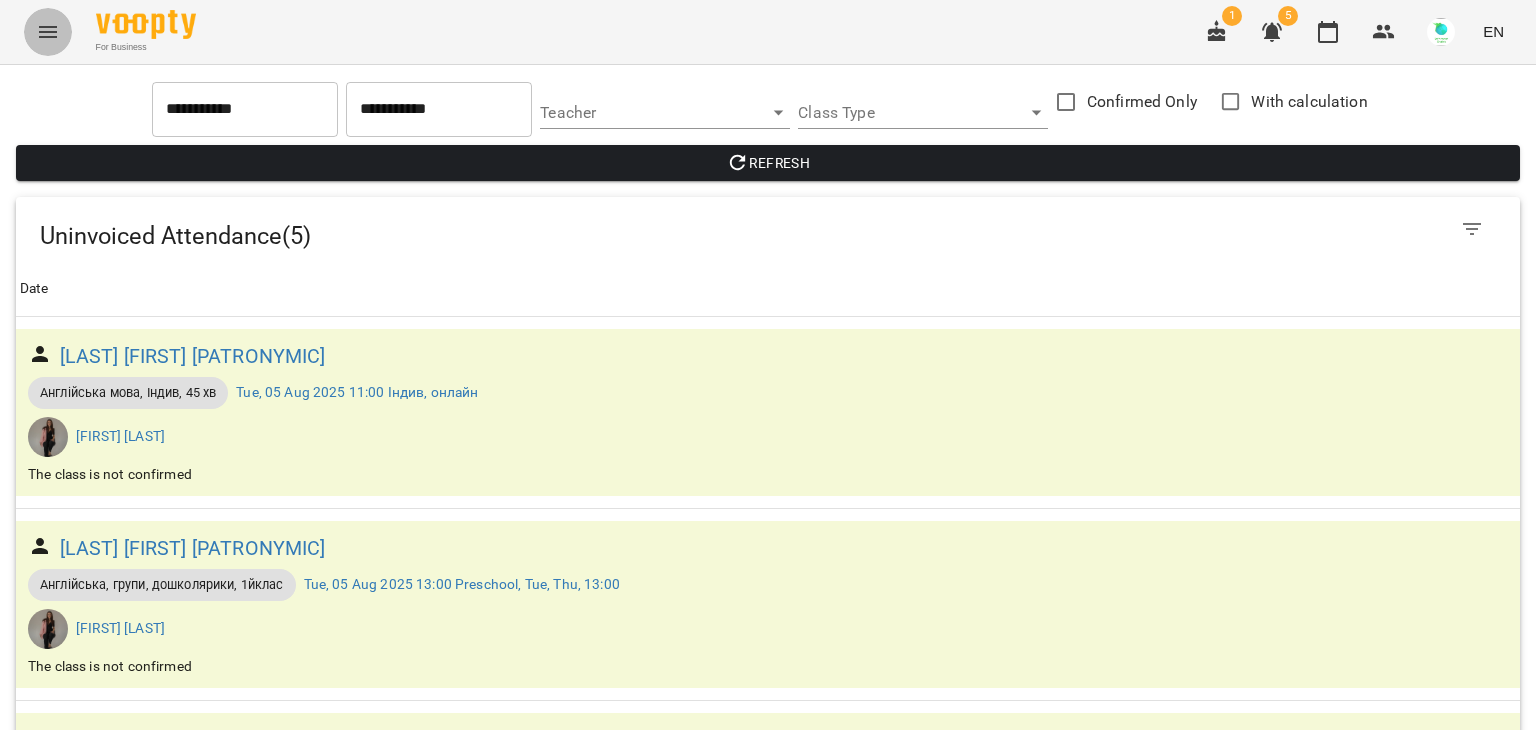 click 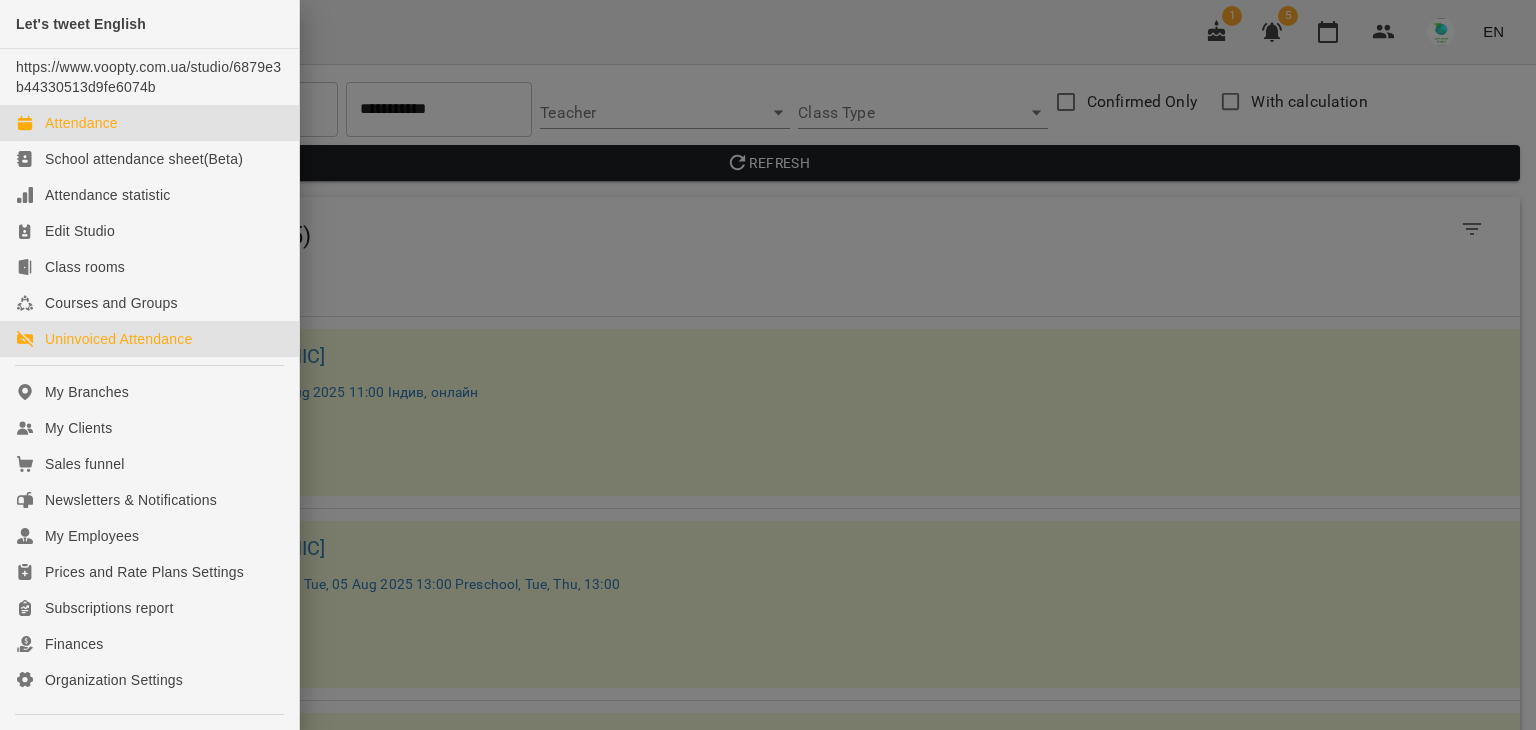 click on "Attendance" at bounding box center [149, 123] 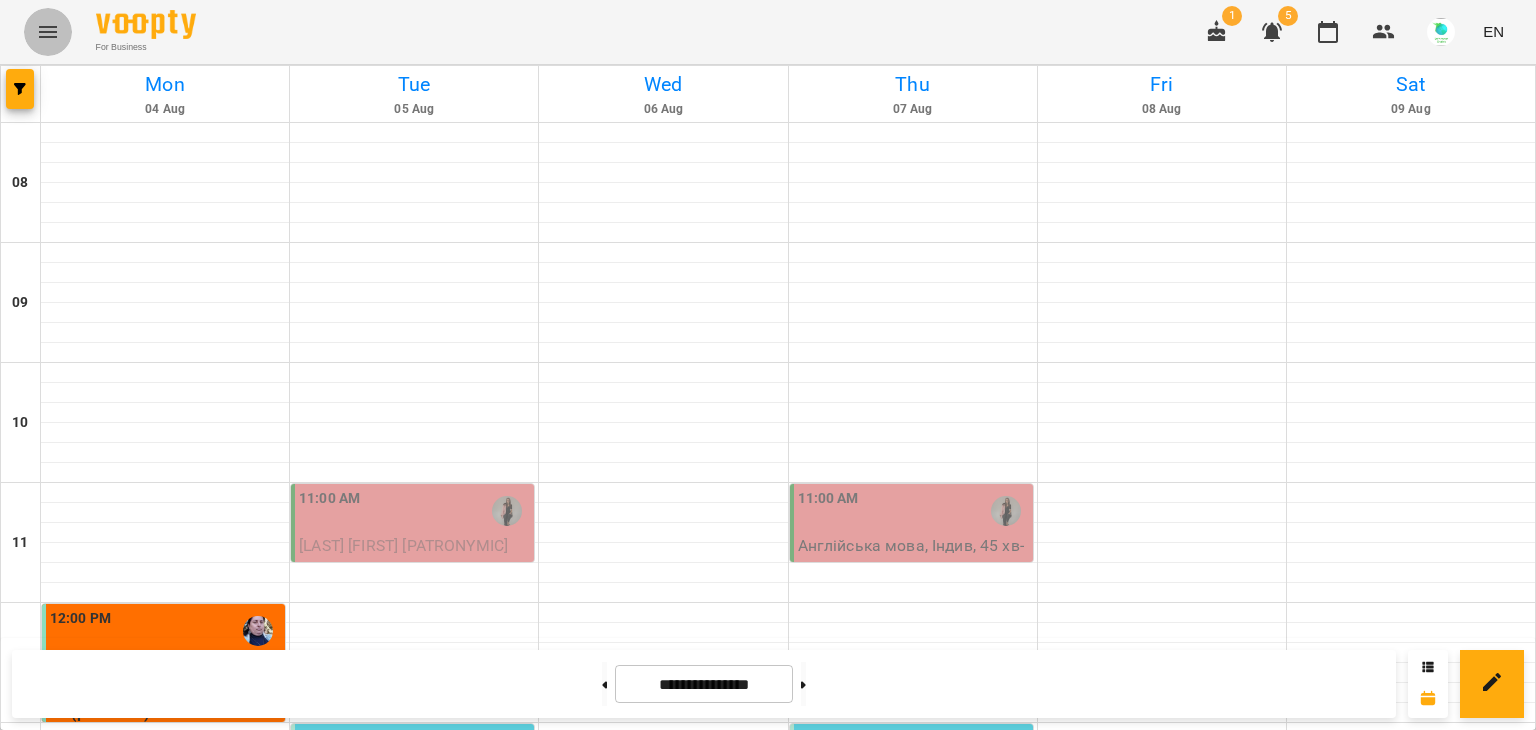 click 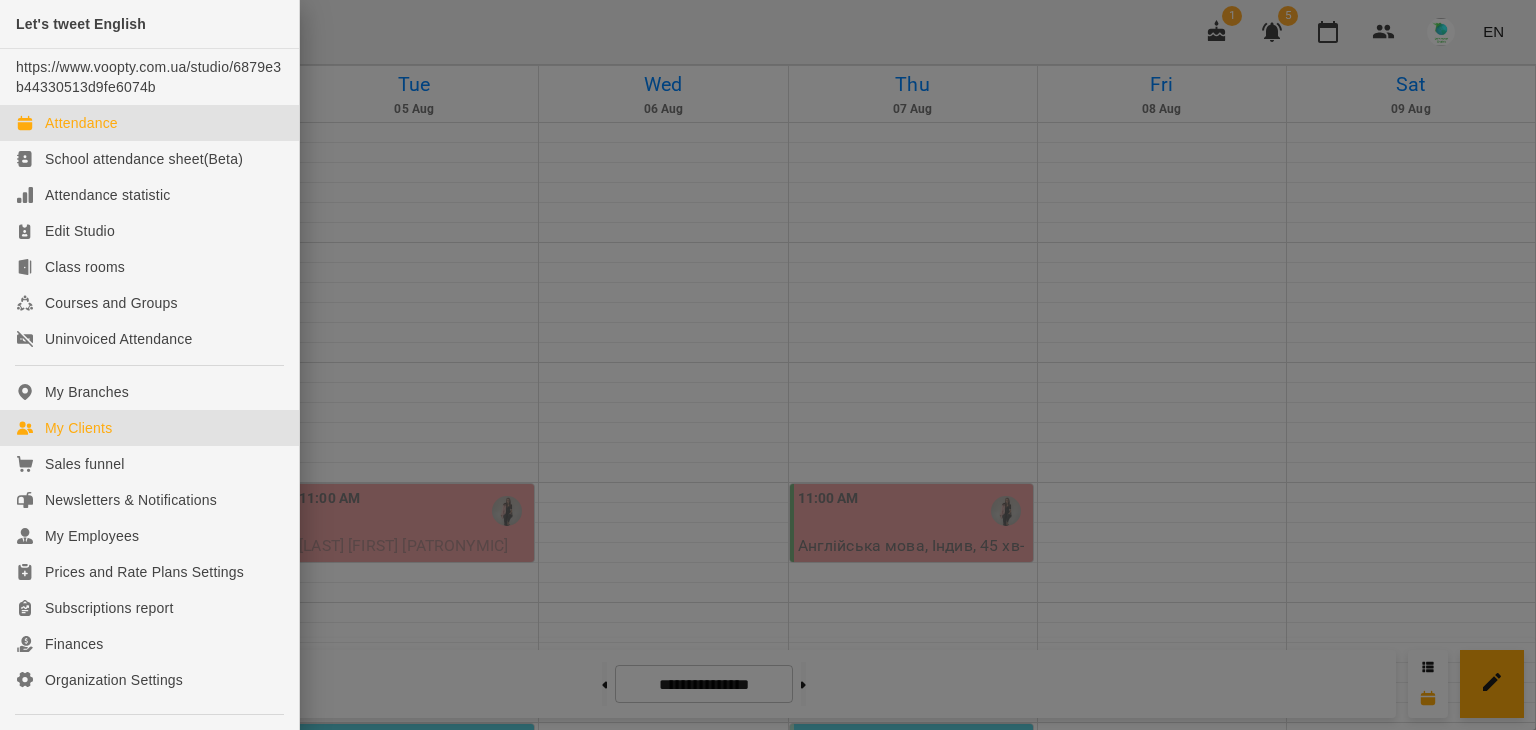 click on "My Clients" at bounding box center (78, 428) 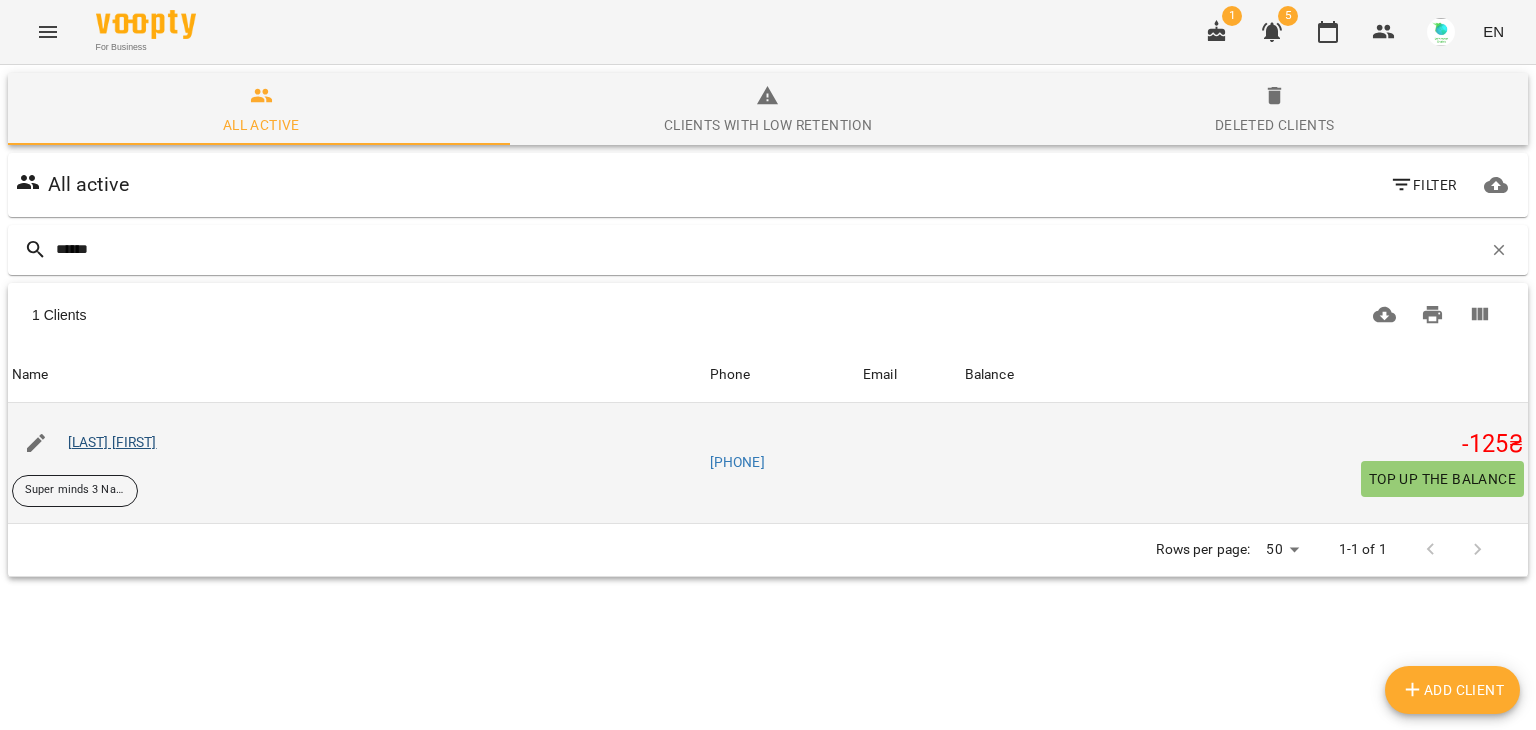 type on "******" 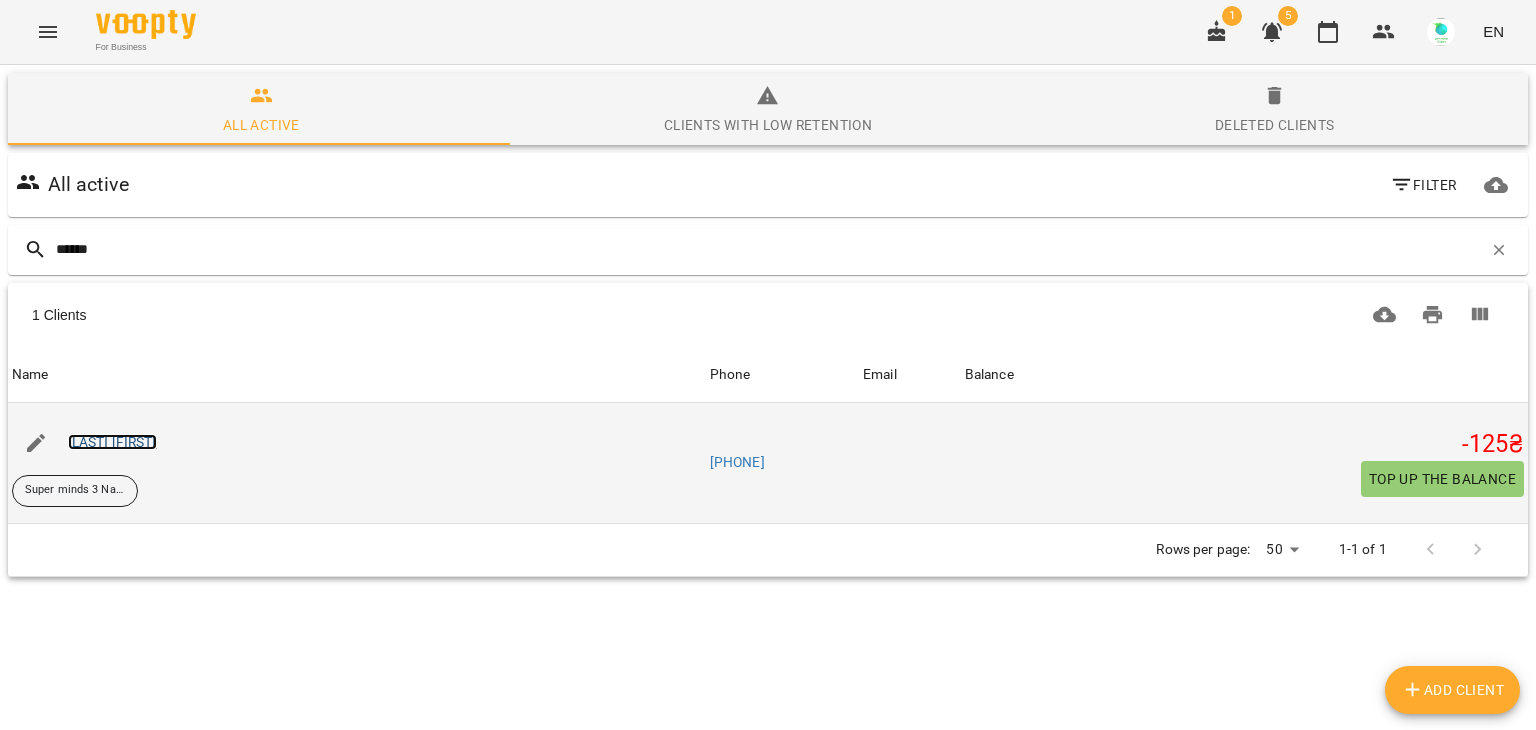 click on "[LAST] [FIRST]" at bounding box center (112, 442) 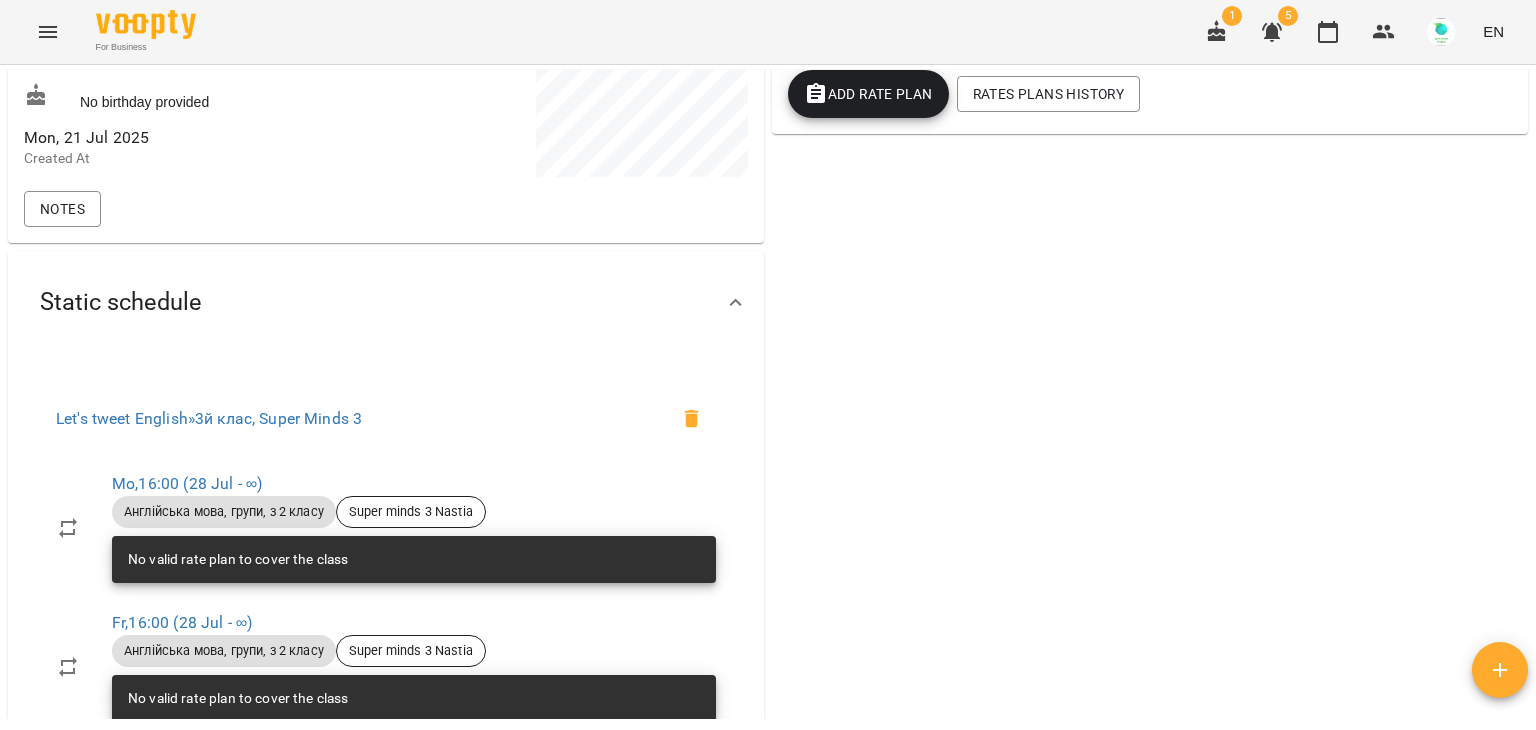 scroll, scrollTop: 0, scrollLeft: 0, axis: both 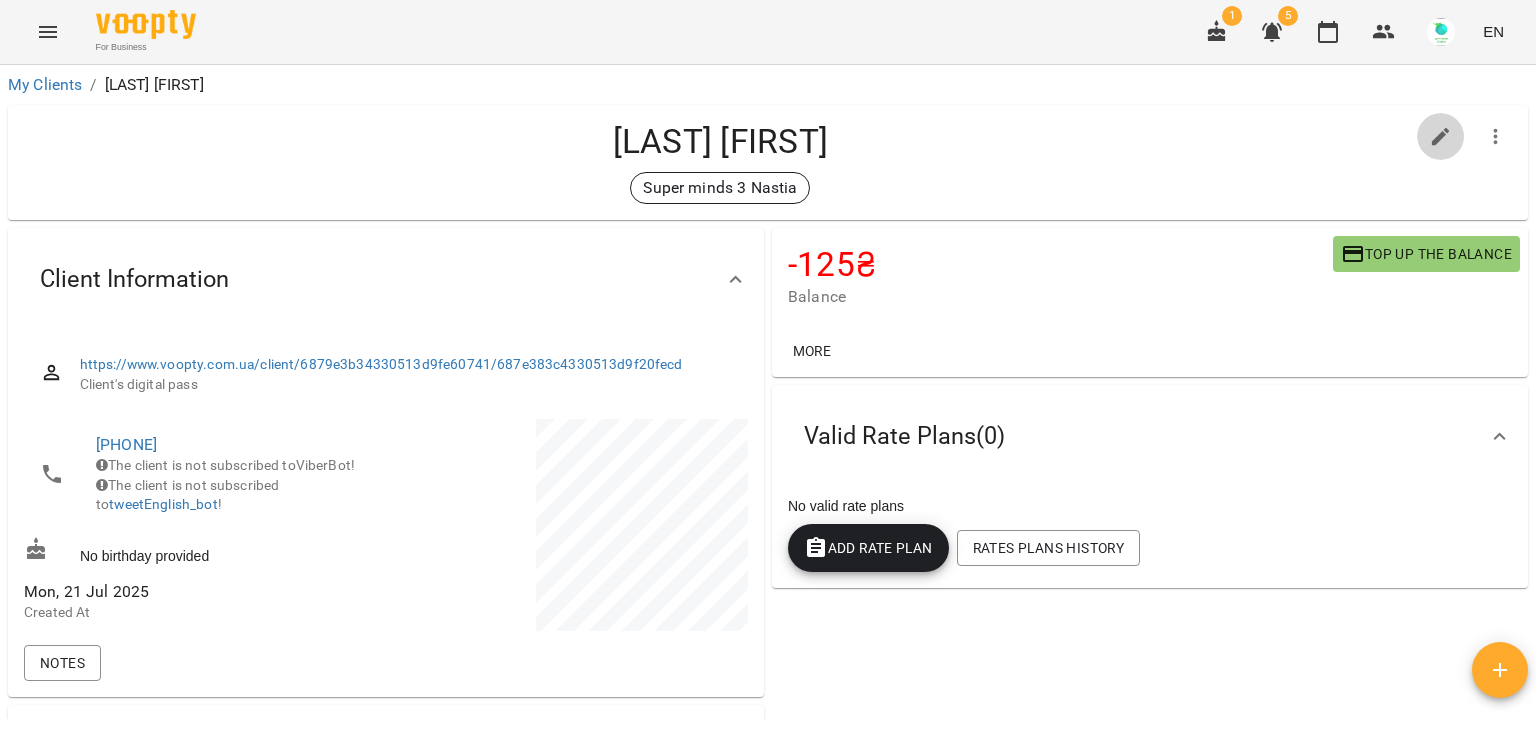 click 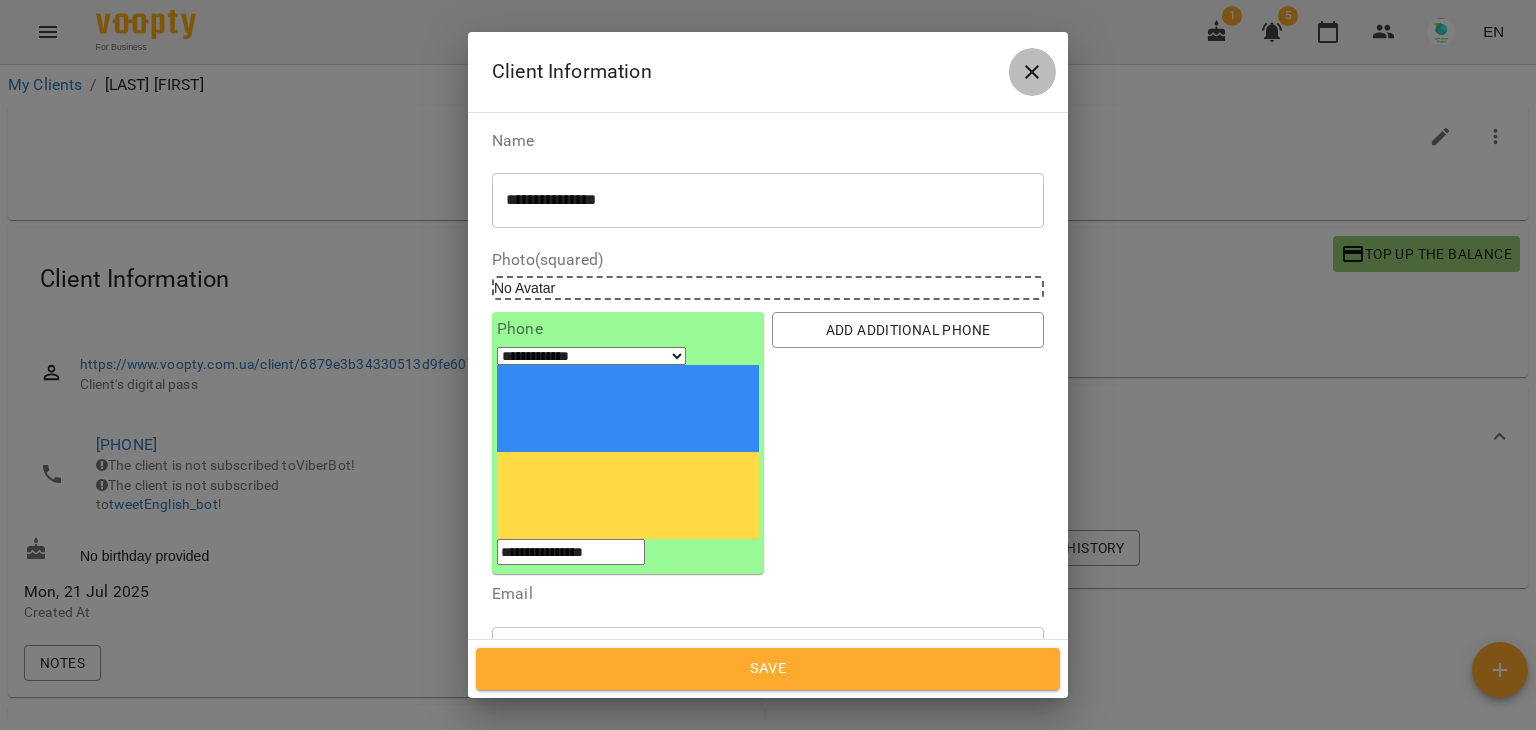 click 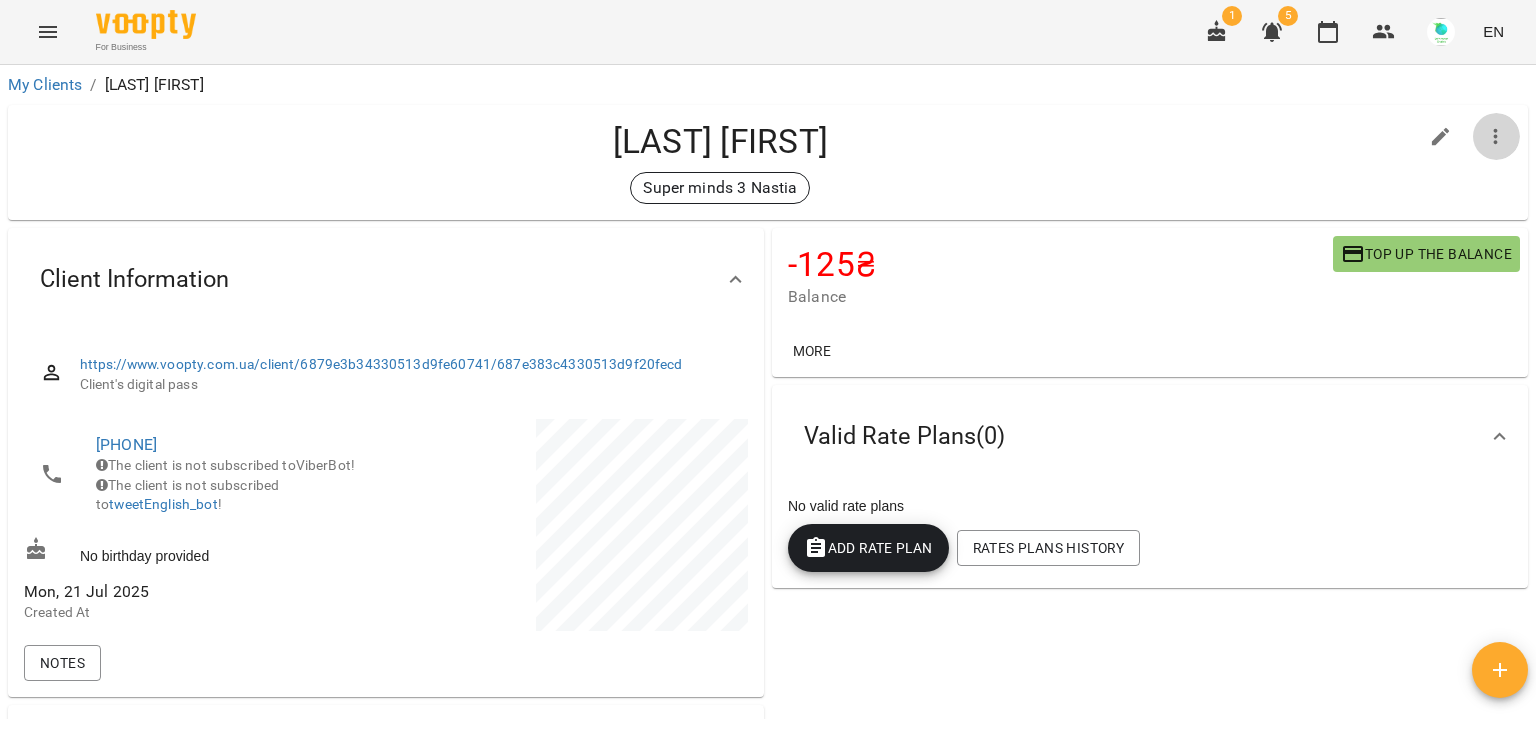 click at bounding box center (1496, 137) 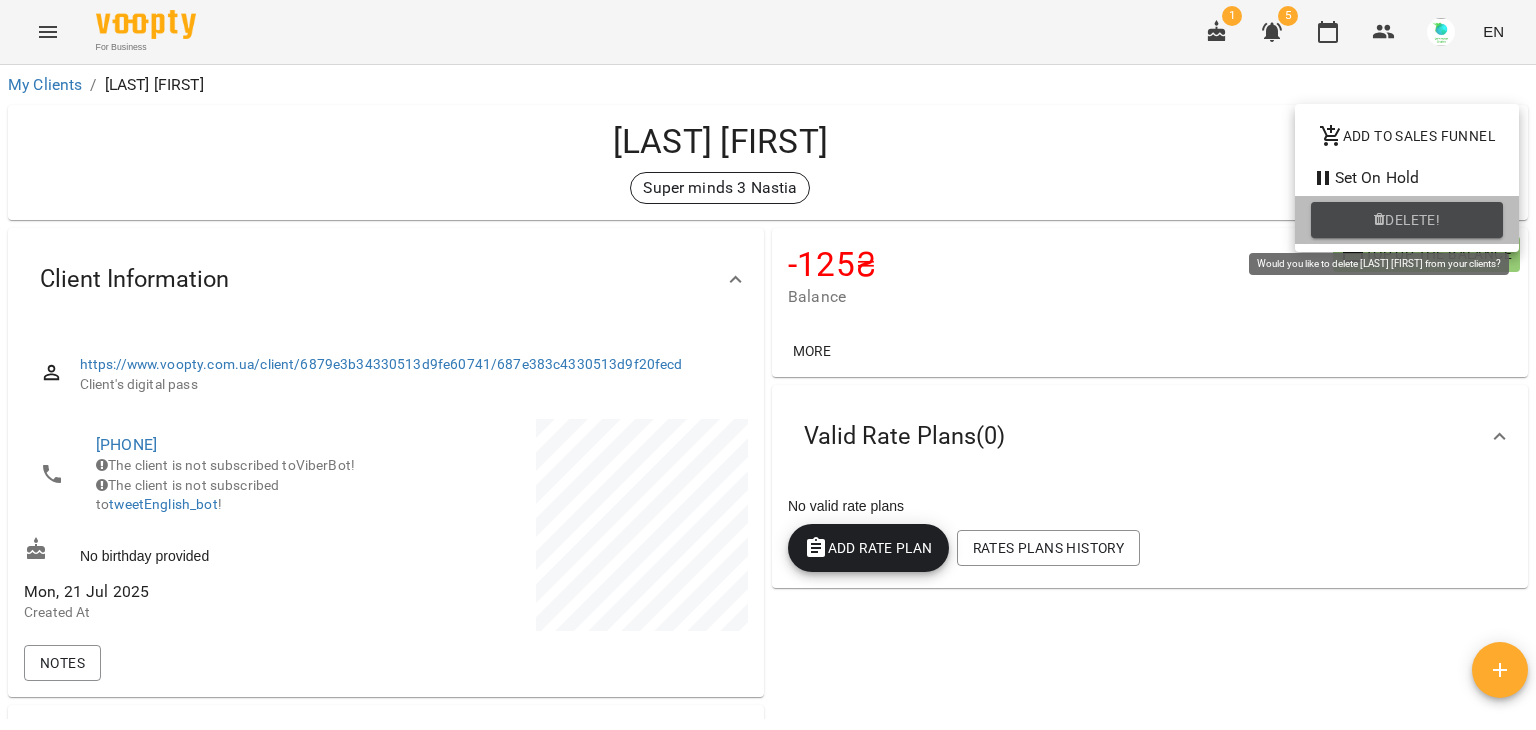 click on "Delete!" at bounding box center [1407, 220] 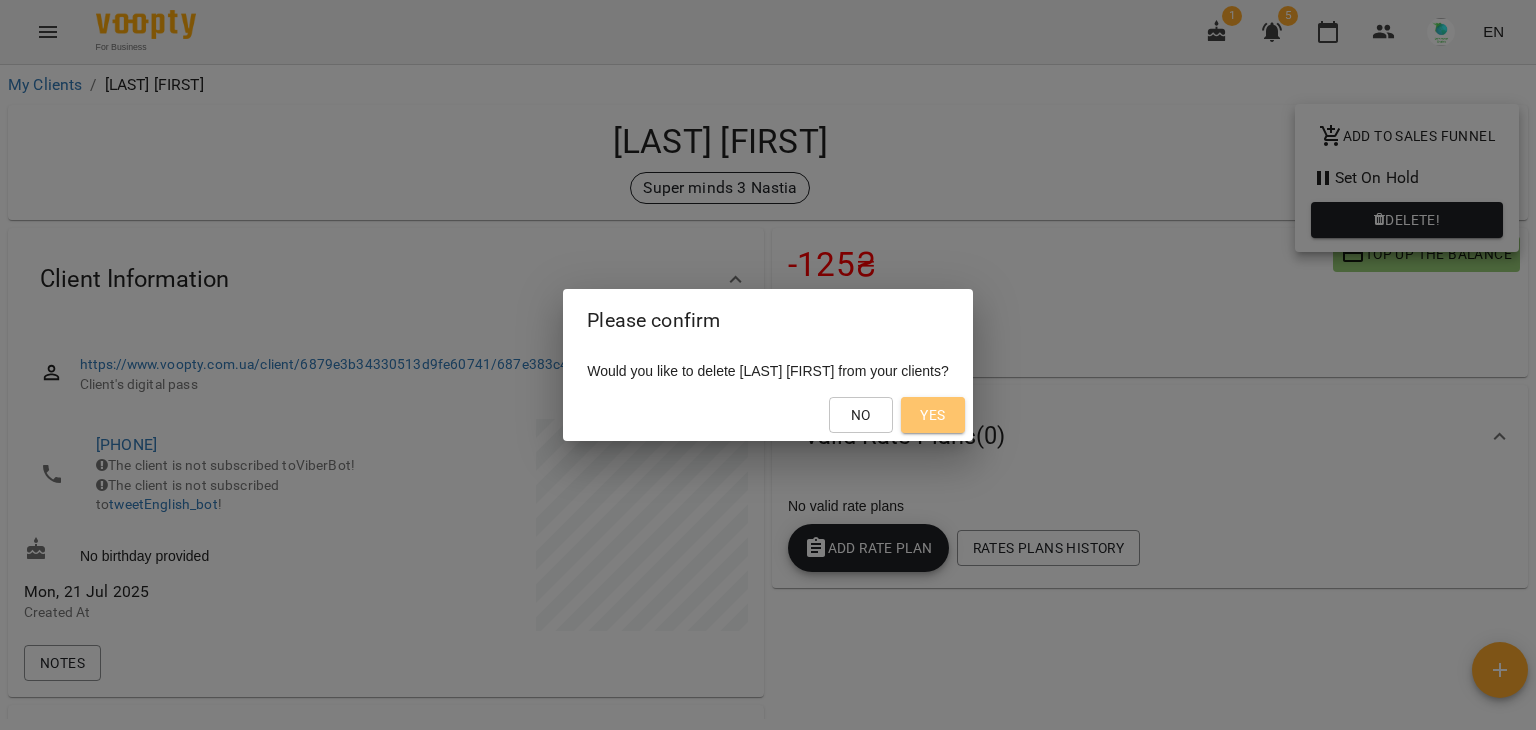 click on "Yes" at bounding box center [932, 415] 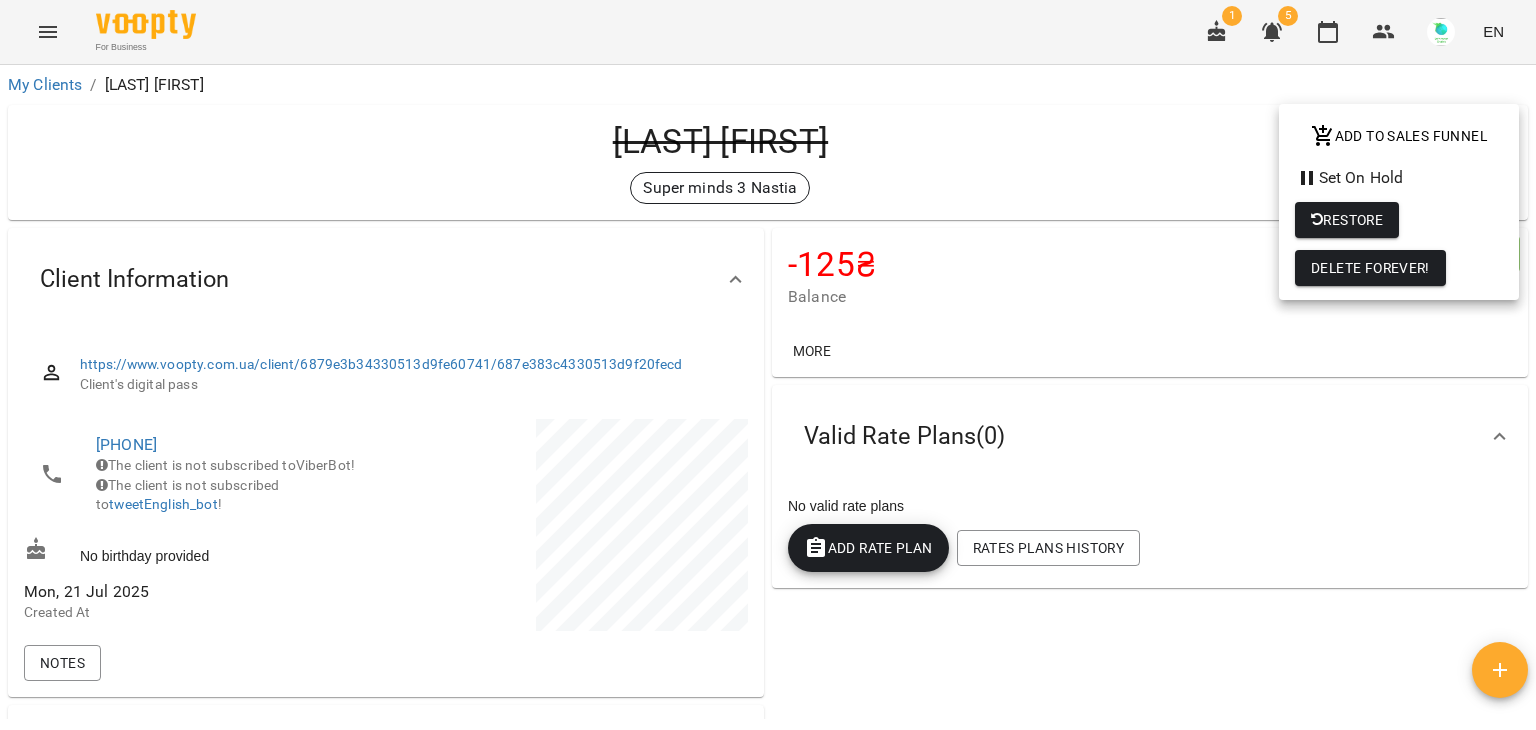 click at bounding box center [768, 365] 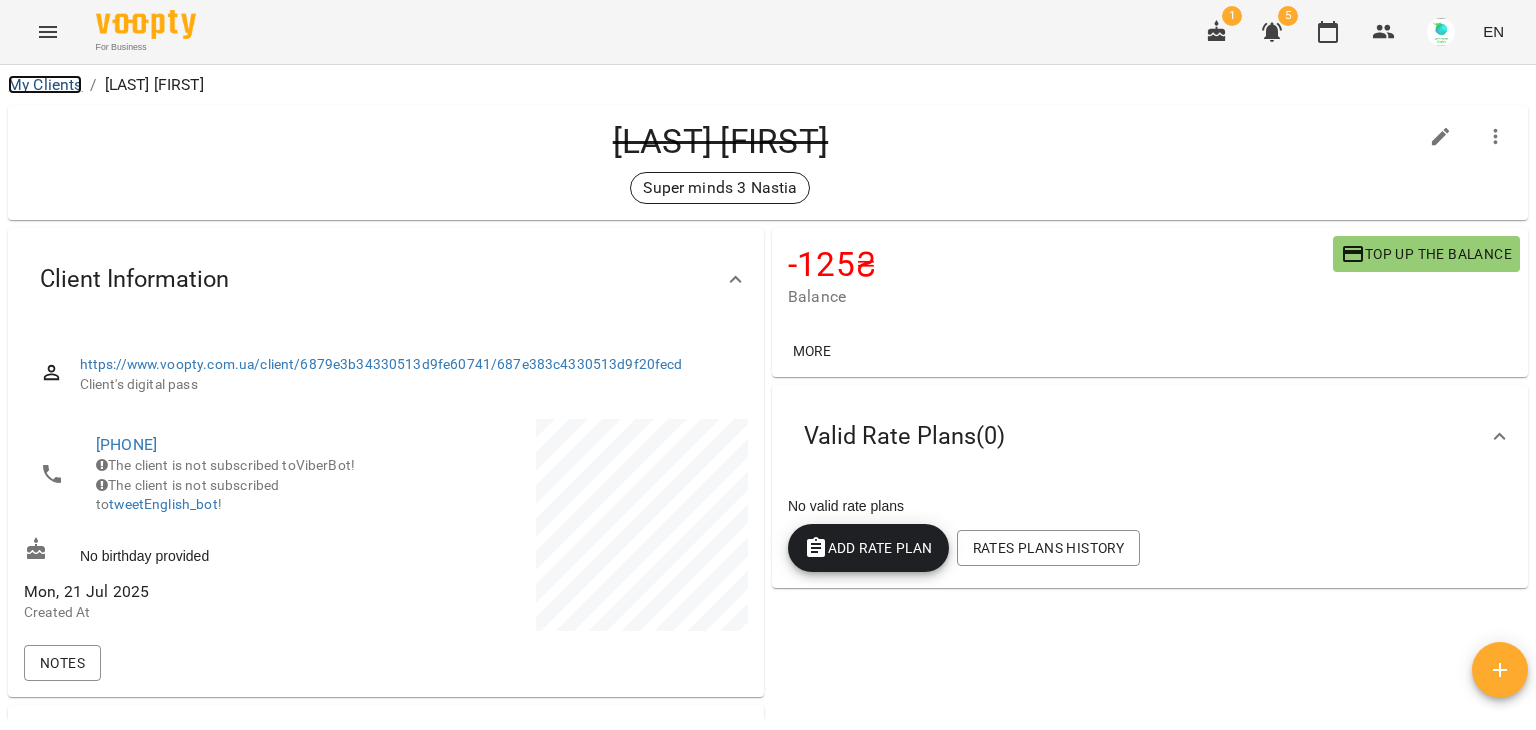 click on "My Clients" at bounding box center [45, 84] 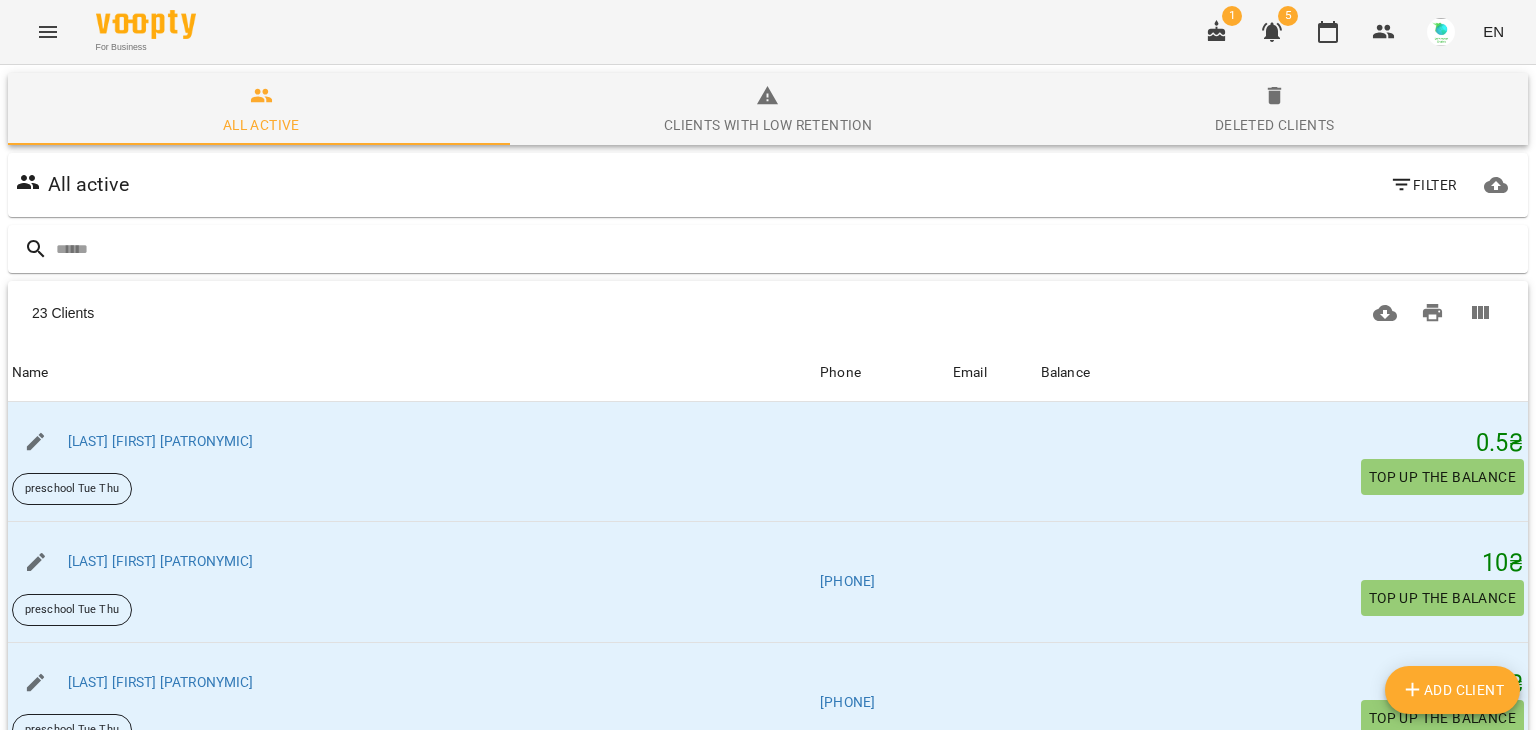 click on "Deleted clients" at bounding box center (1275, 125) 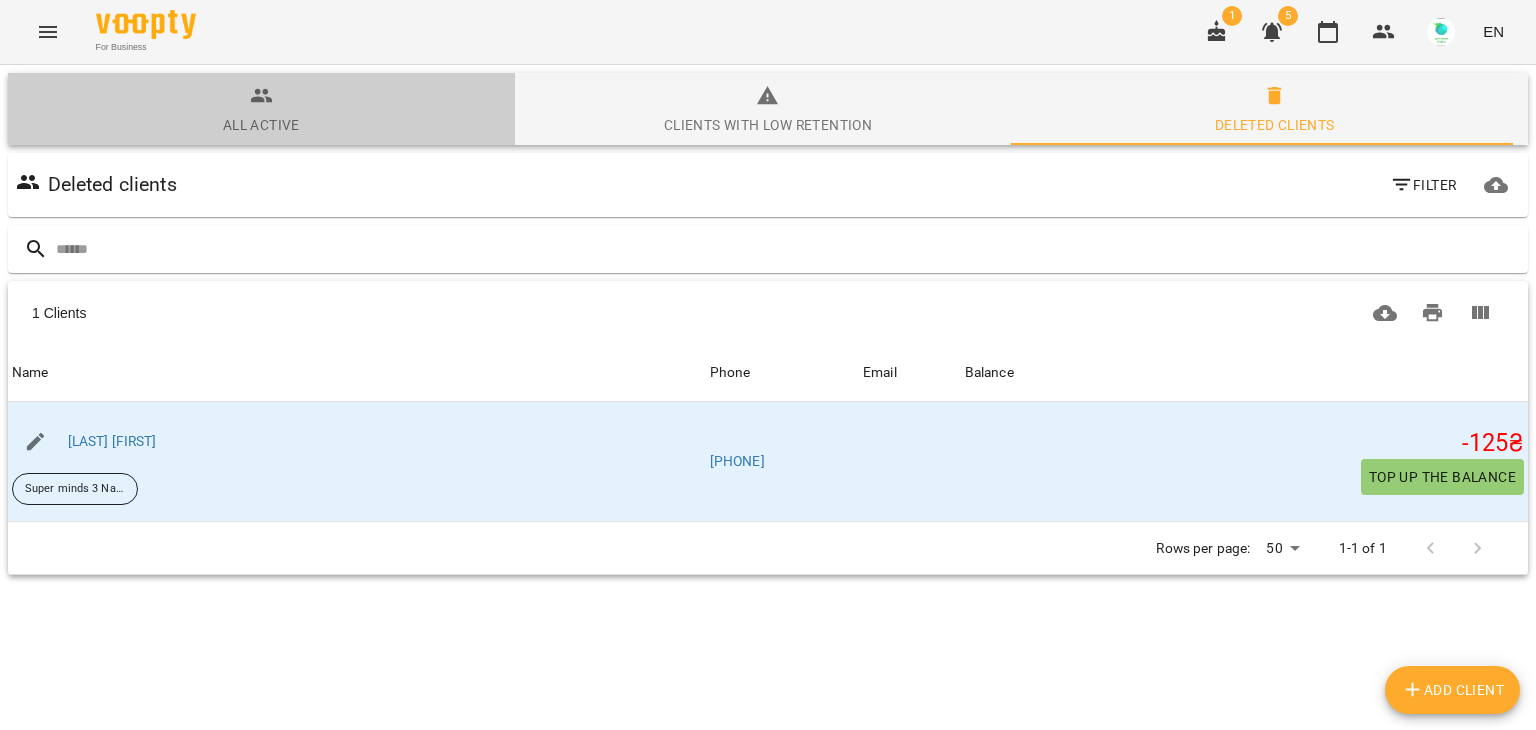 click on "All active" at bounding box center (261, 125) 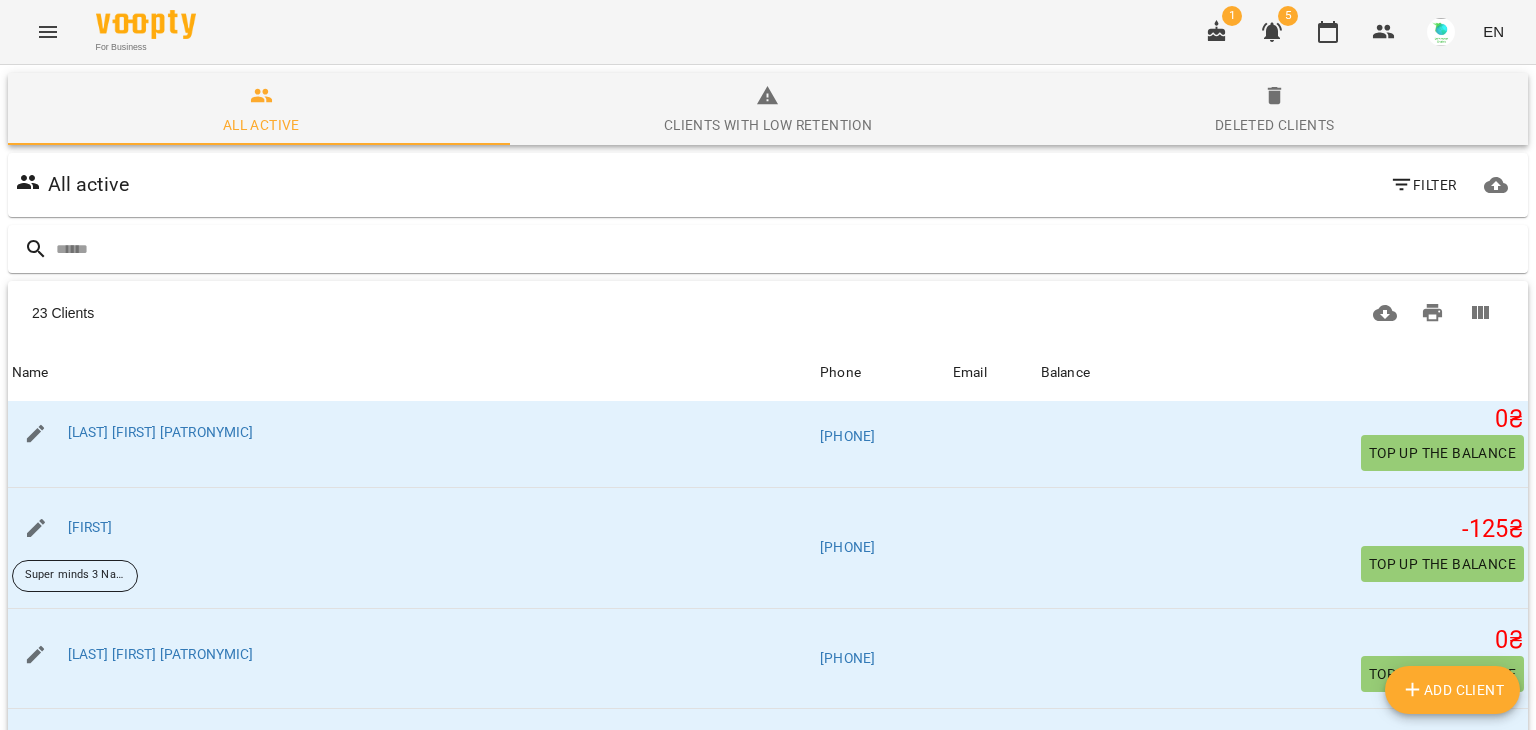 scroll, scrollTop: 793, scrollLeft: 0, axis: vertical 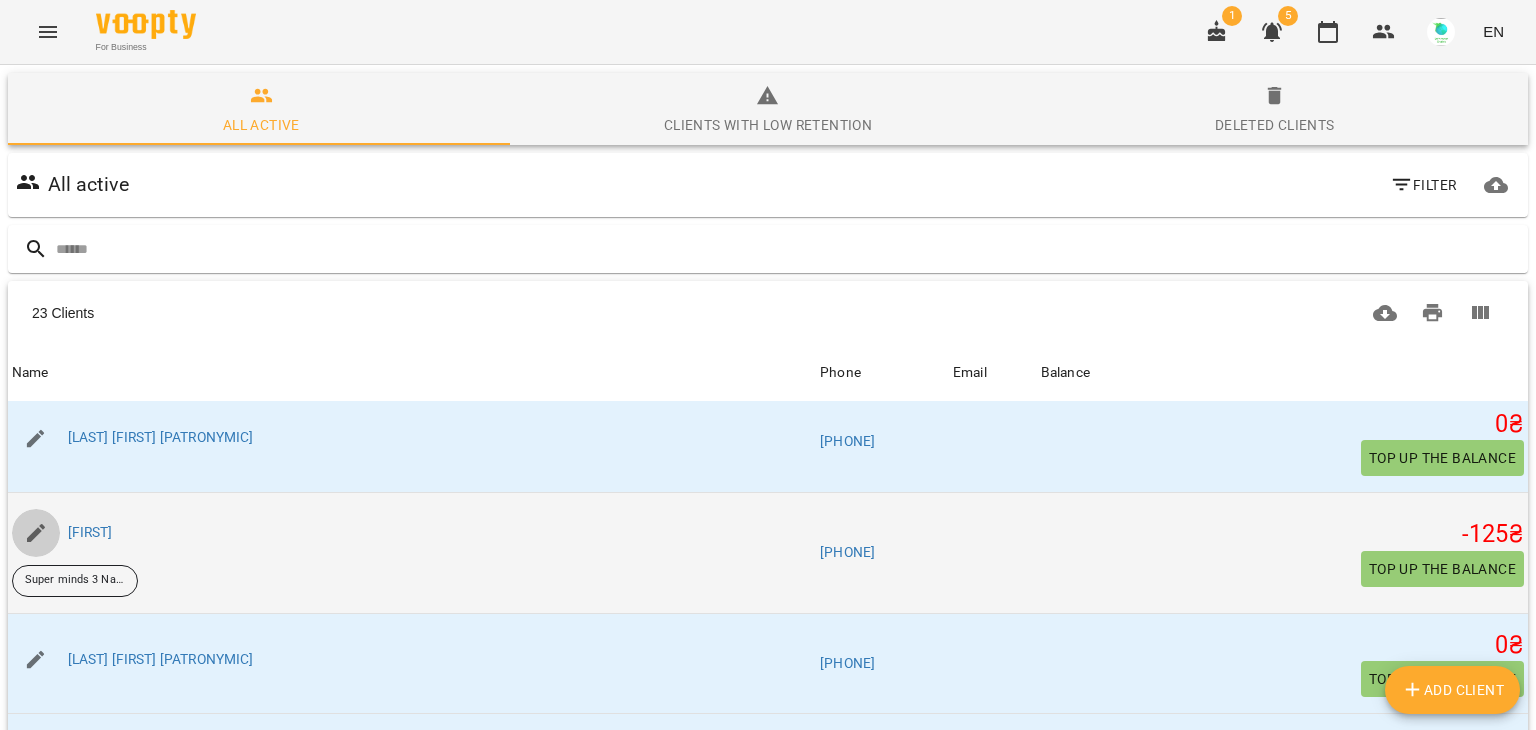 click 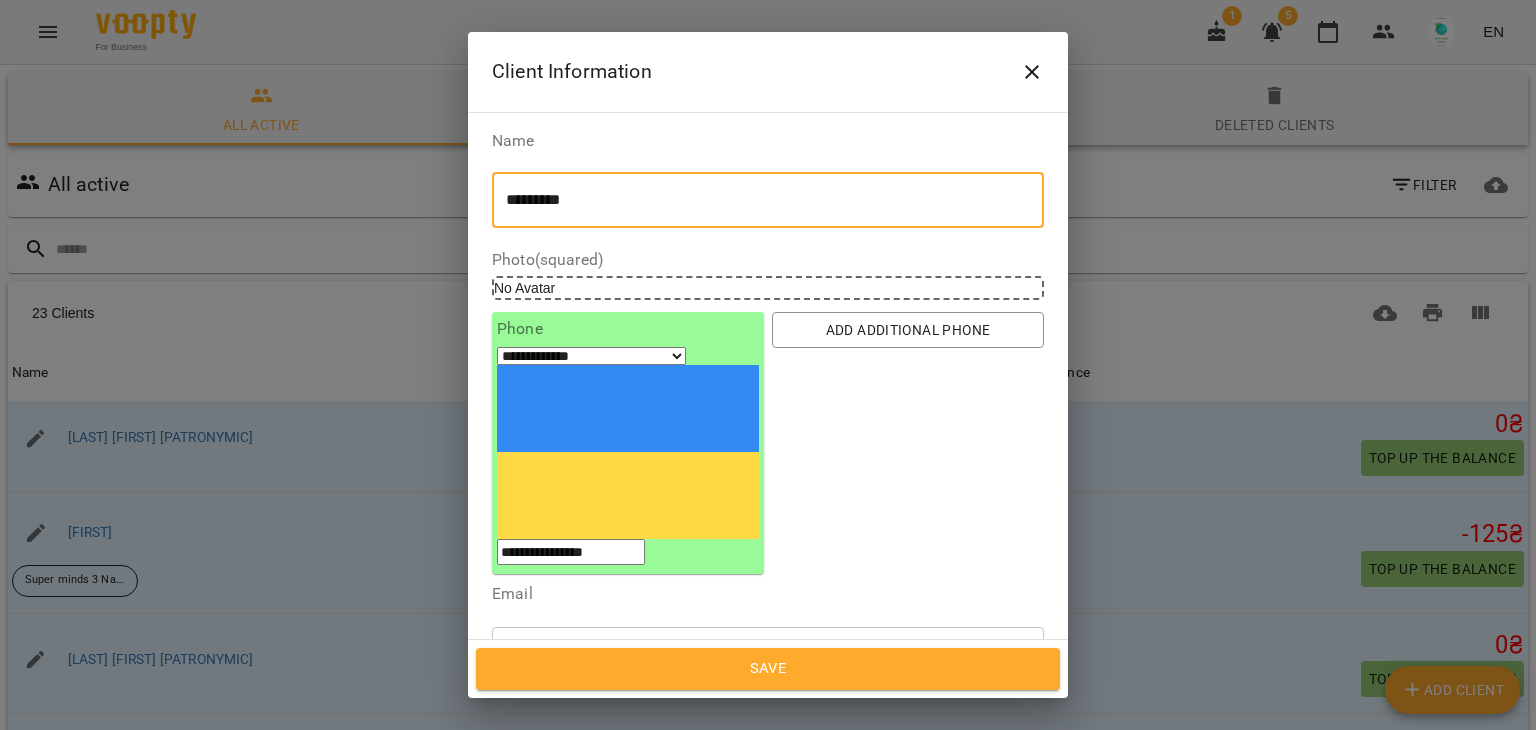 click on "*********" at bounding box center [760, 200] 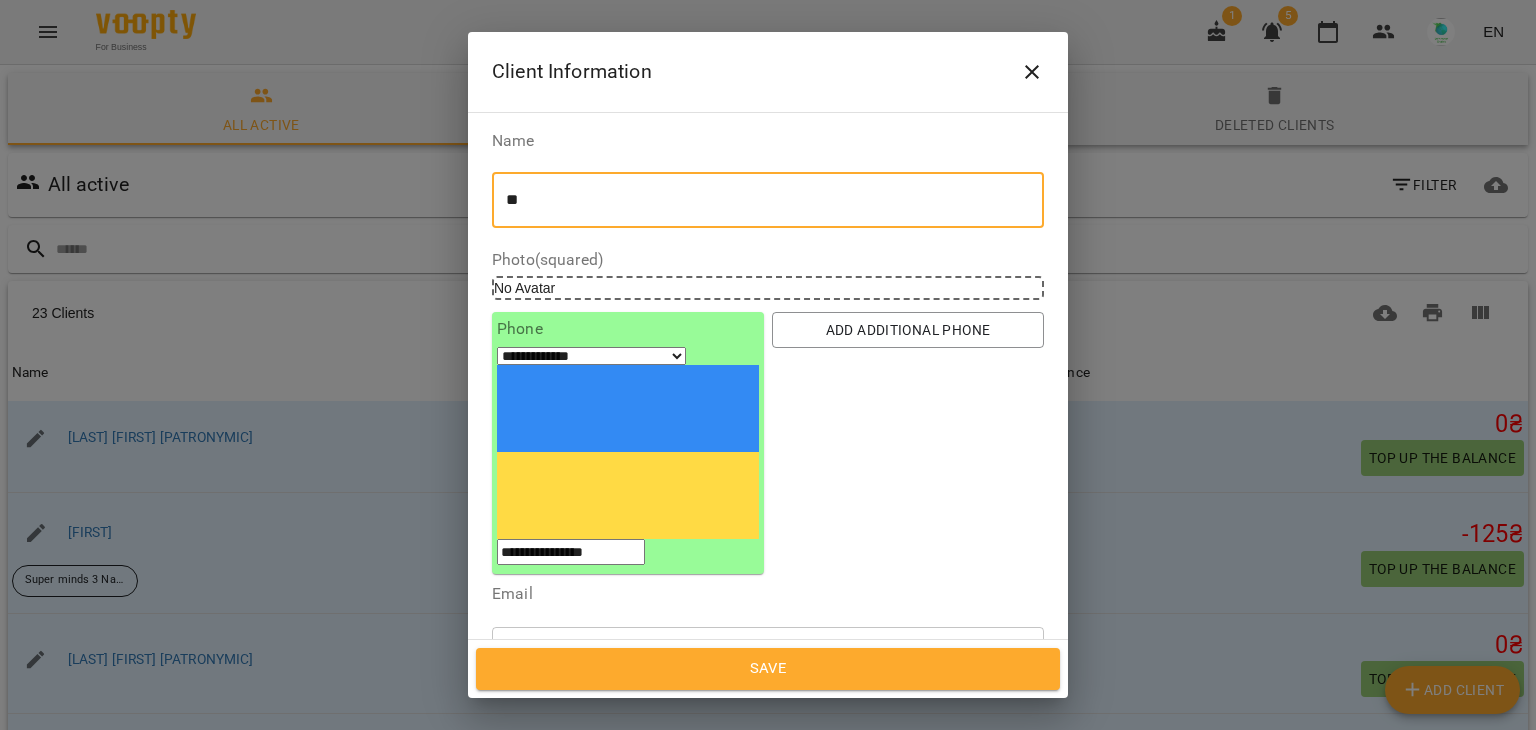 type on "*" 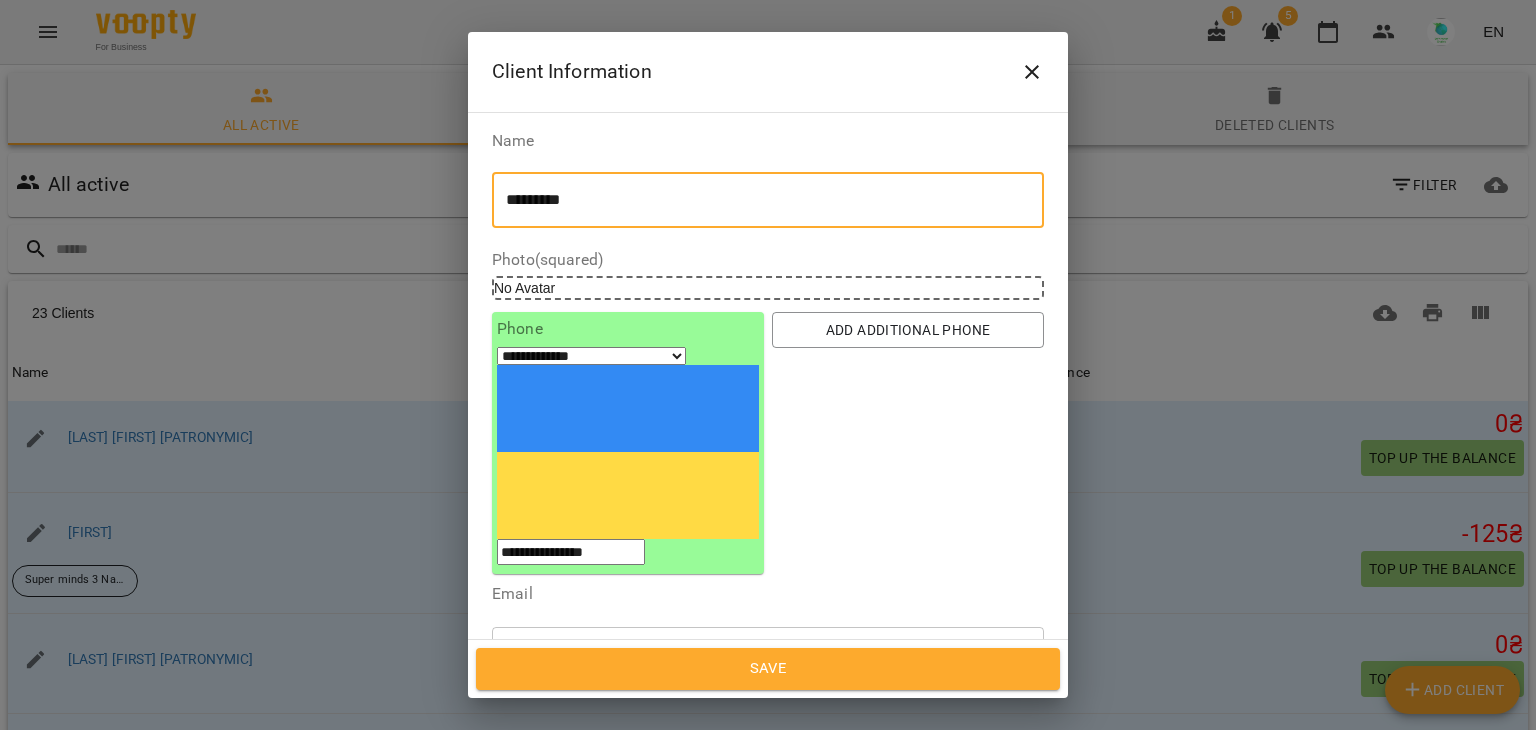 type on "*********" 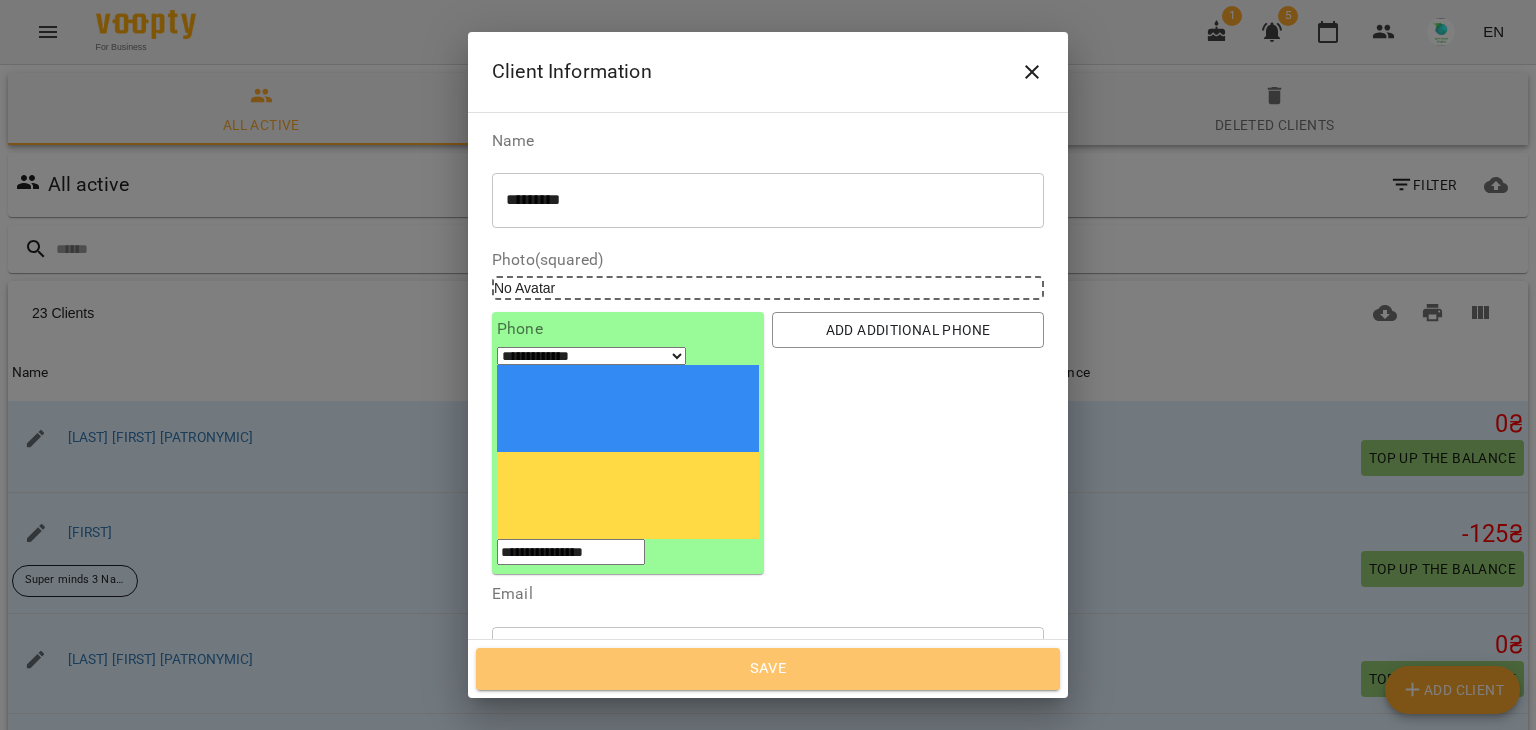 click on "Save" at bounding box center [768, 669] 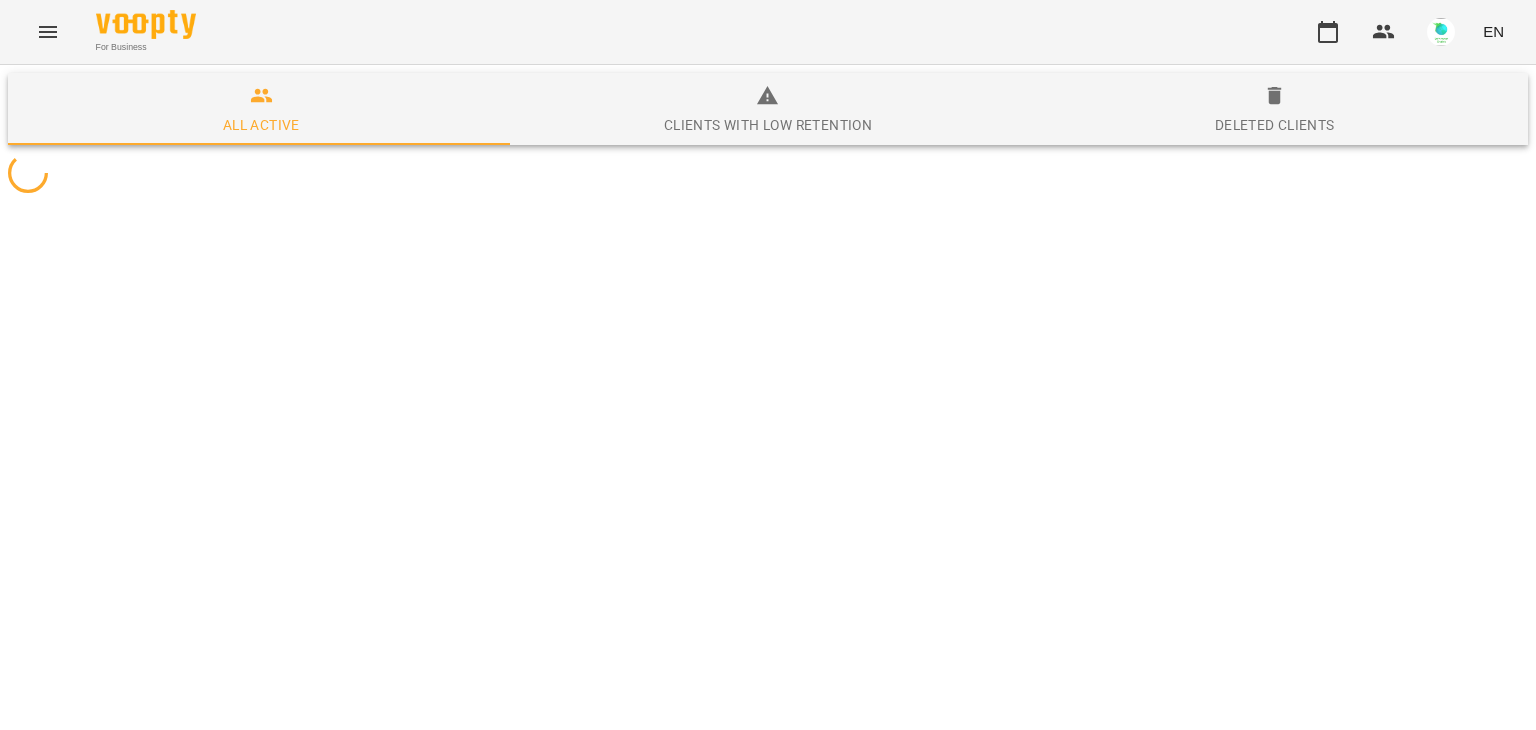 scroll, scrollTop: 0, scrollLeft: 0, axis: both 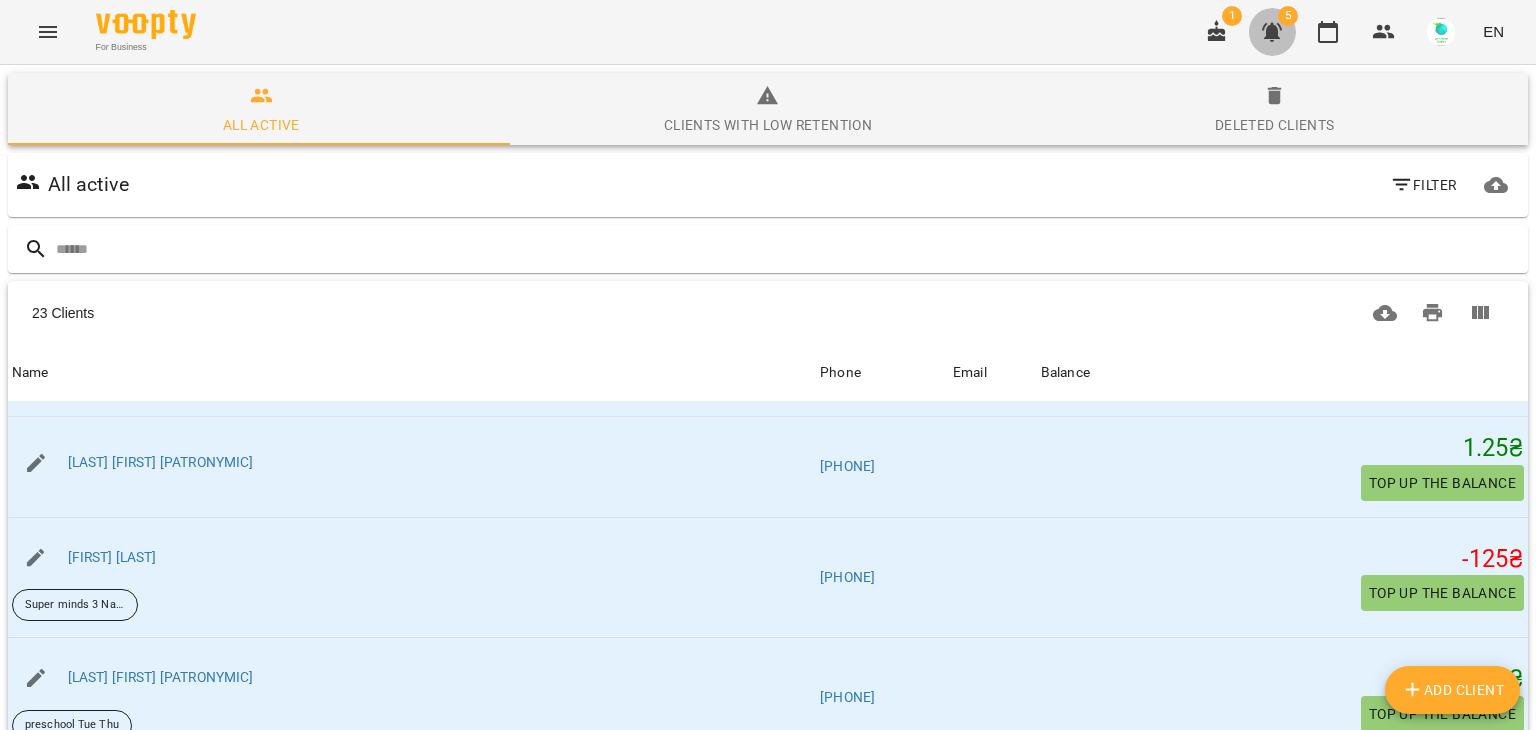 click 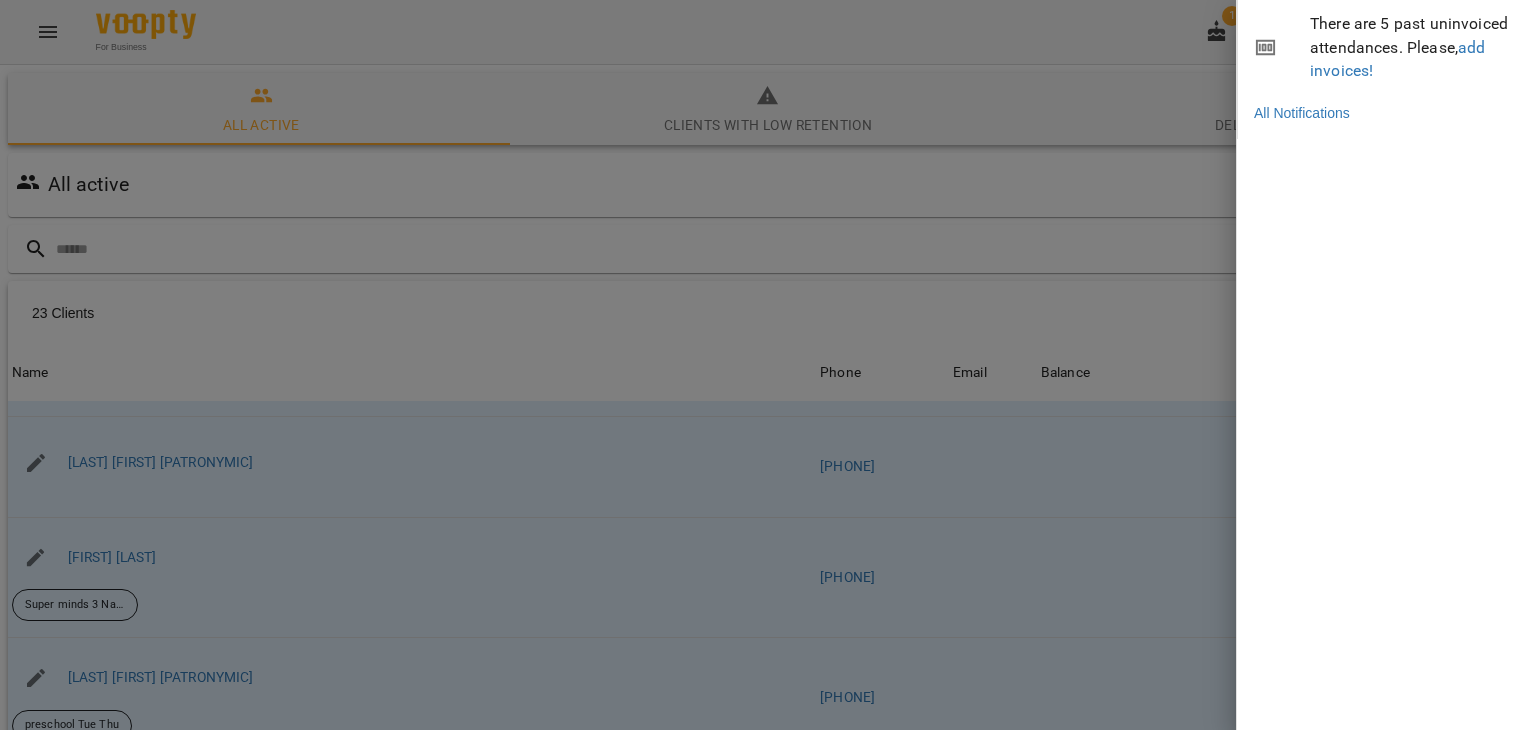 click at bounding box center [768, 365] 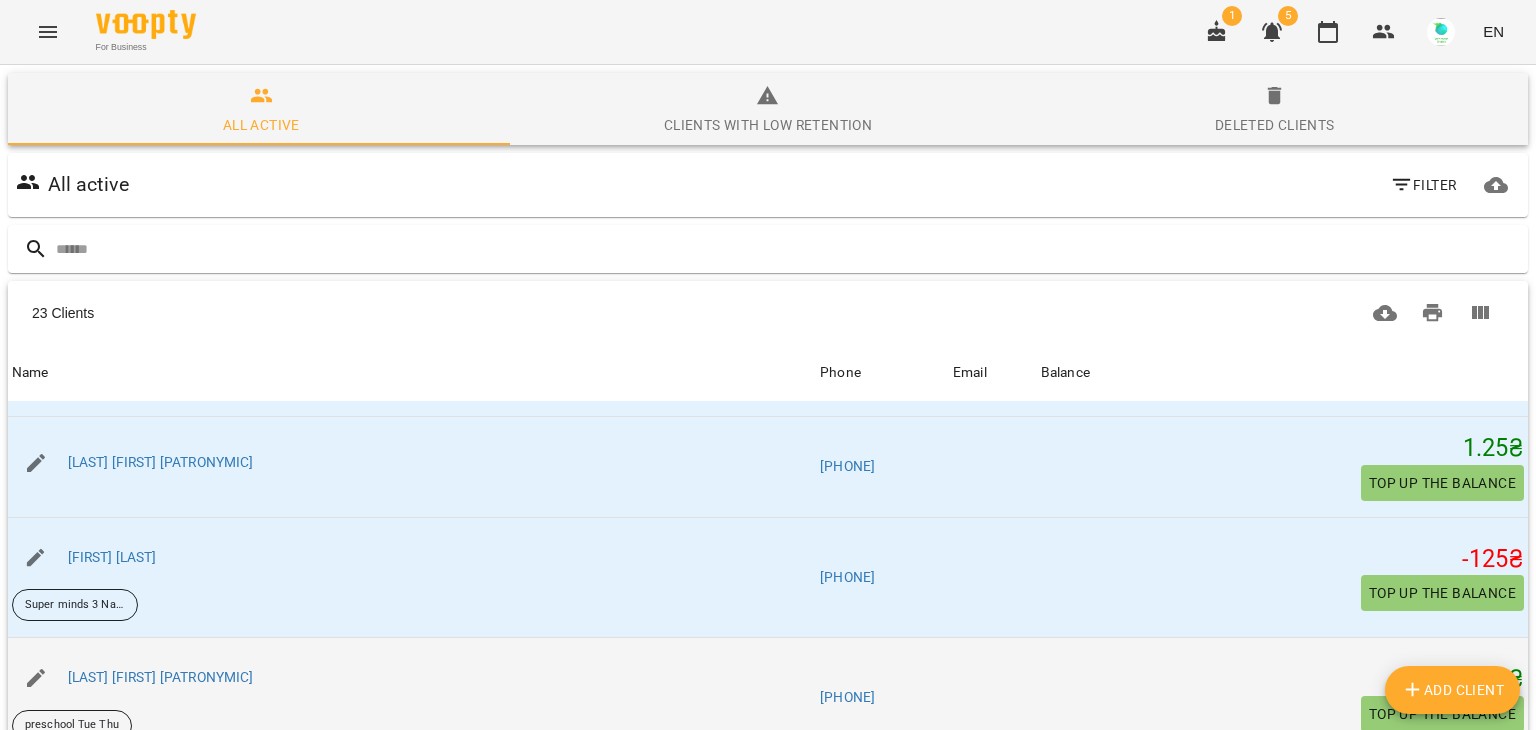 click on "10 ₴" at bounding box center [1282, 679] 